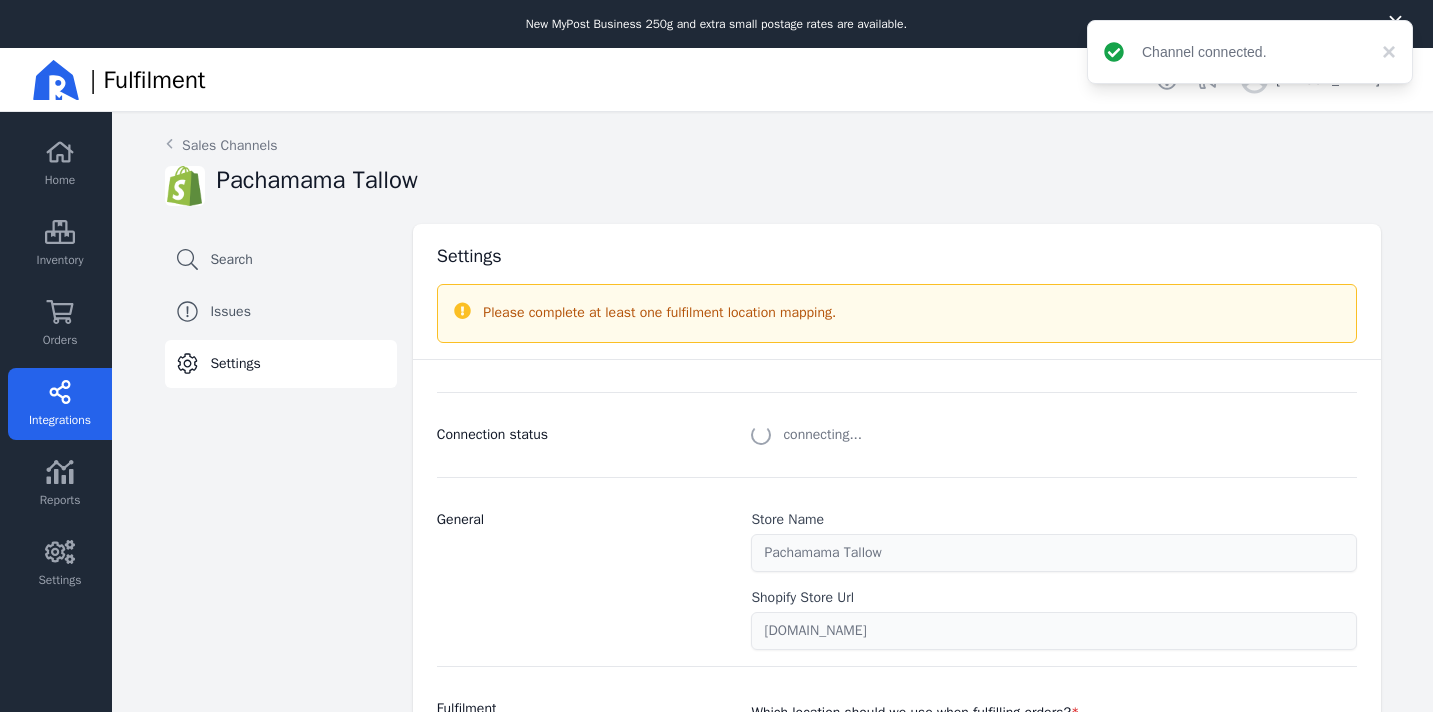 scroll, scrollTop: 0, scrollLeft: 0, axis: both 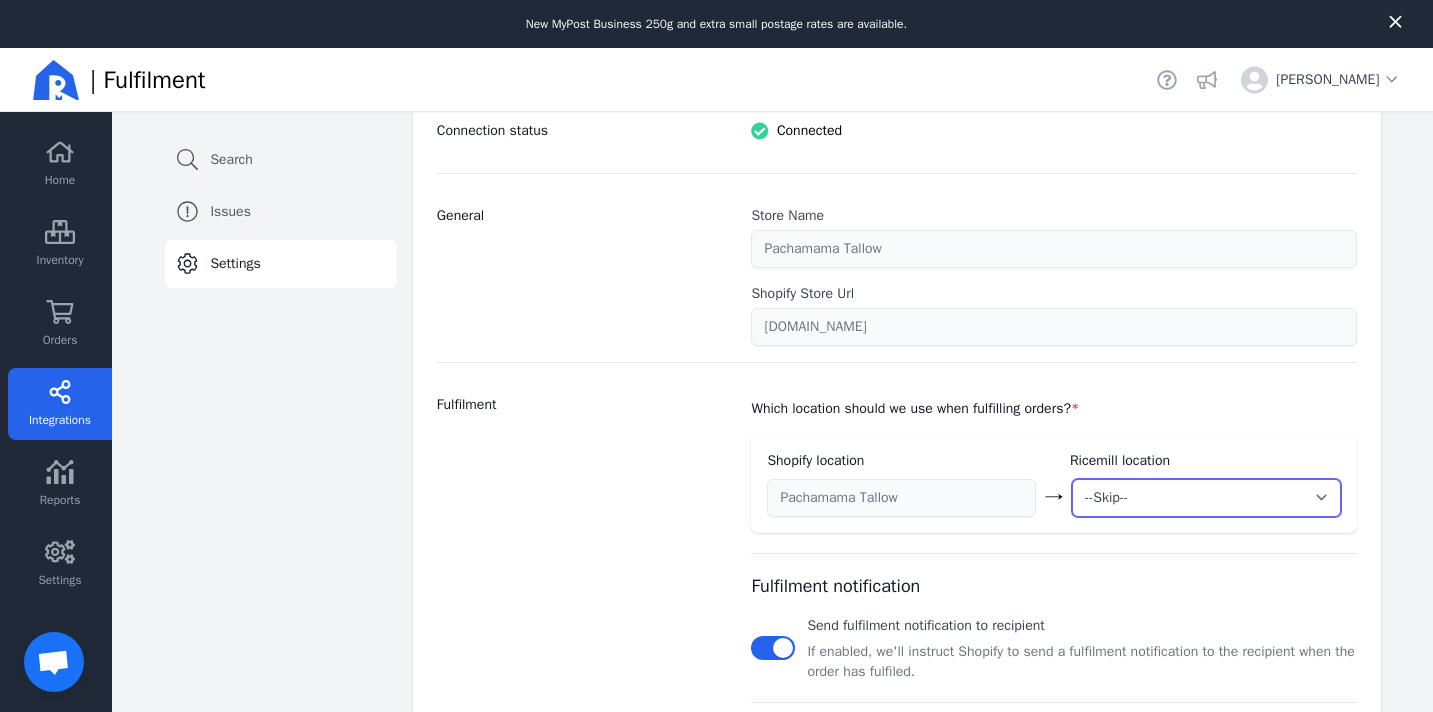 click on "--Skip-- ➕ Create new location My Warehouse" at bounding box center (1206, 498) 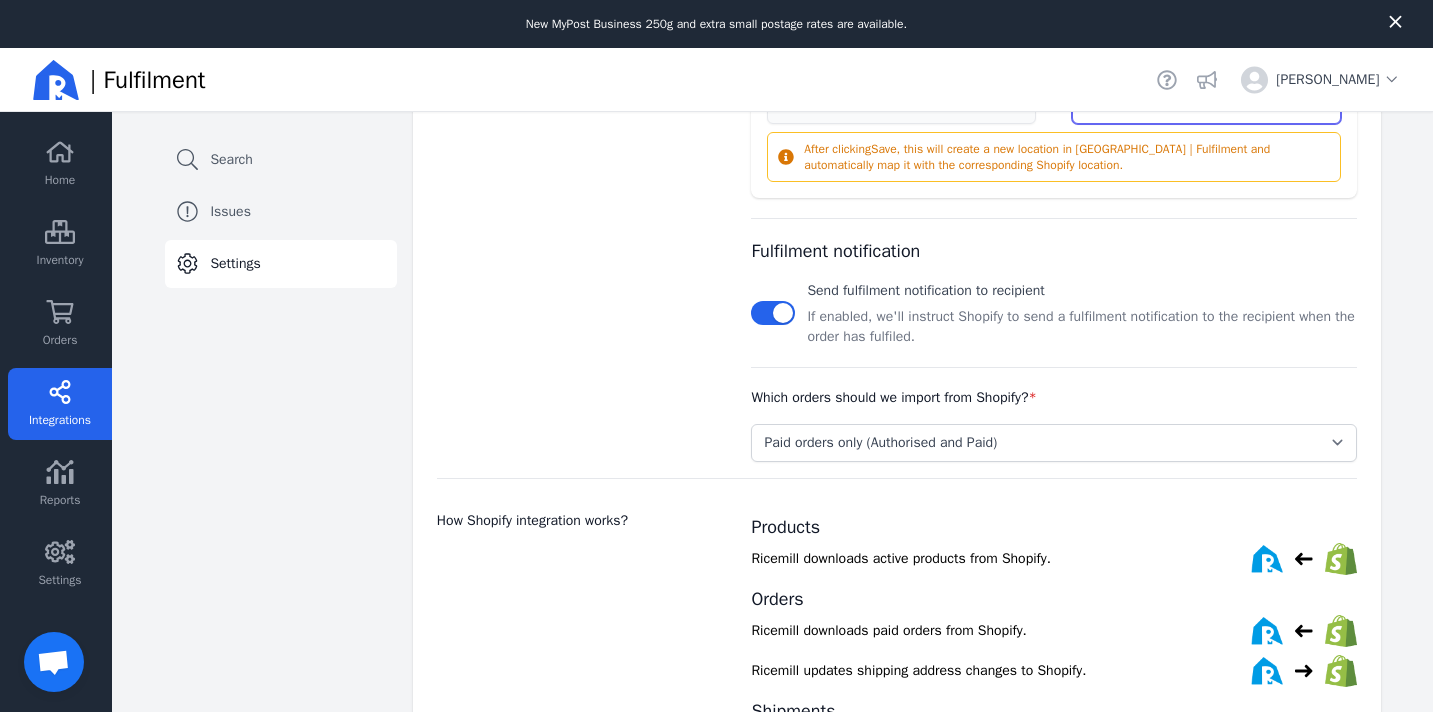 scroll, scrollTop: 747, scrollLeft: 0, axis: vertical 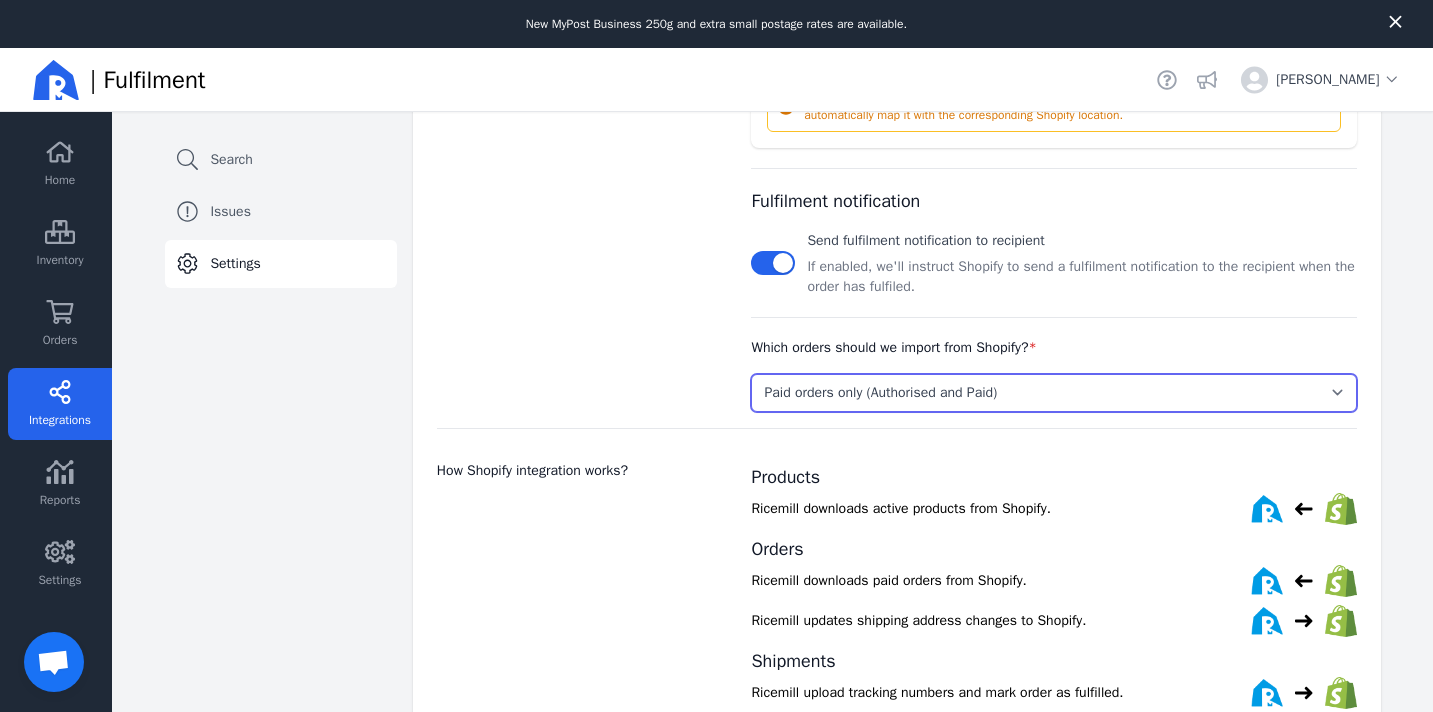 click on "Select... Paid orders only (Authorised and Paid) Pending and Paid orders (Pending, Authorised, Paid and Partially Paid)" at bounding box center (1053, 393) 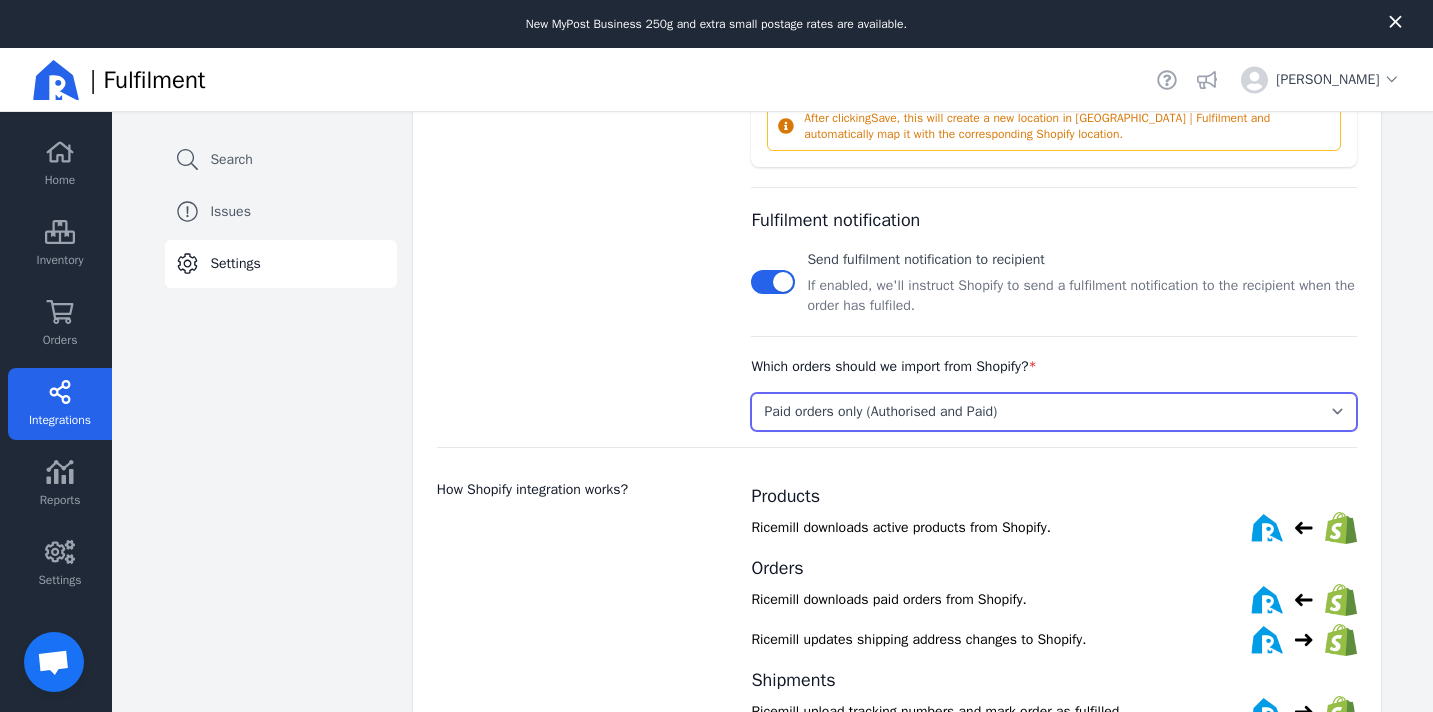 scroll, scrollTop: 858, scrollLeft: 0, axis: vertical 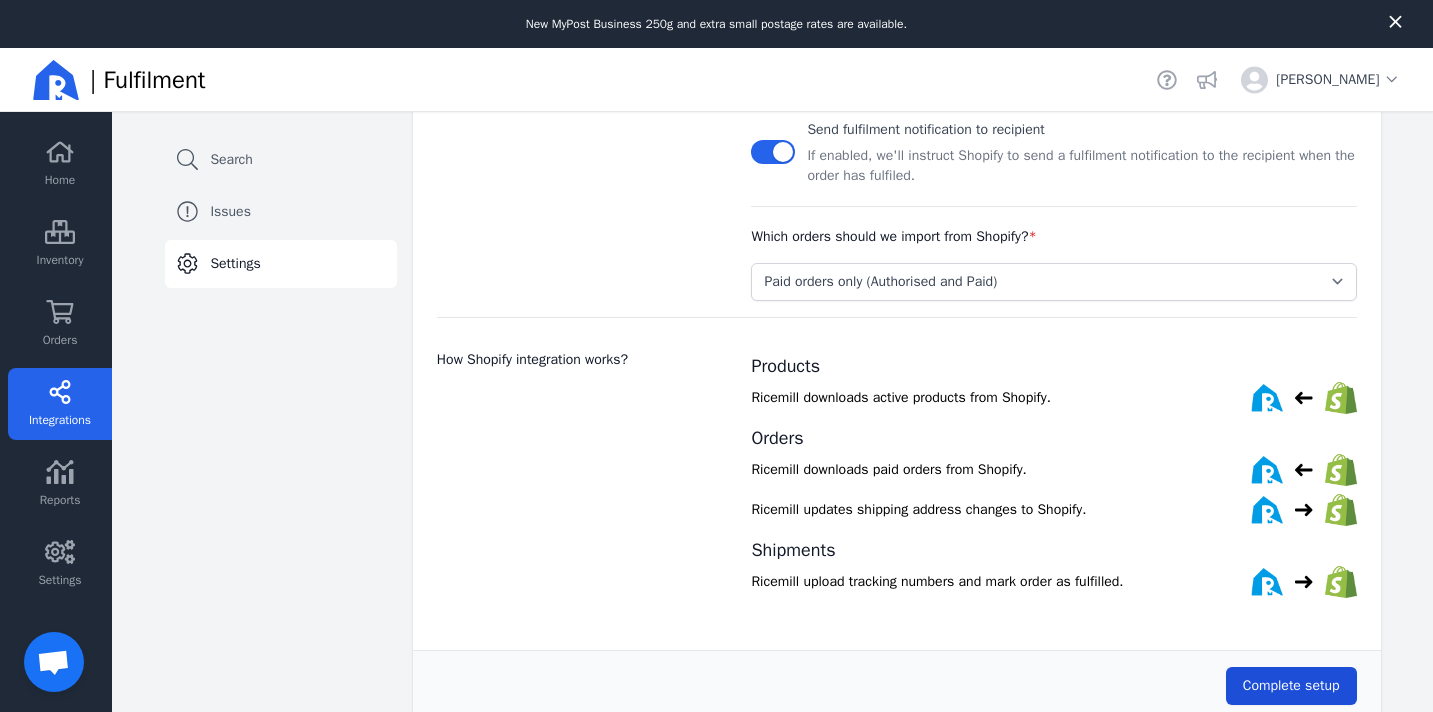click on "Complete setup" at bounding box center [1291, 686] 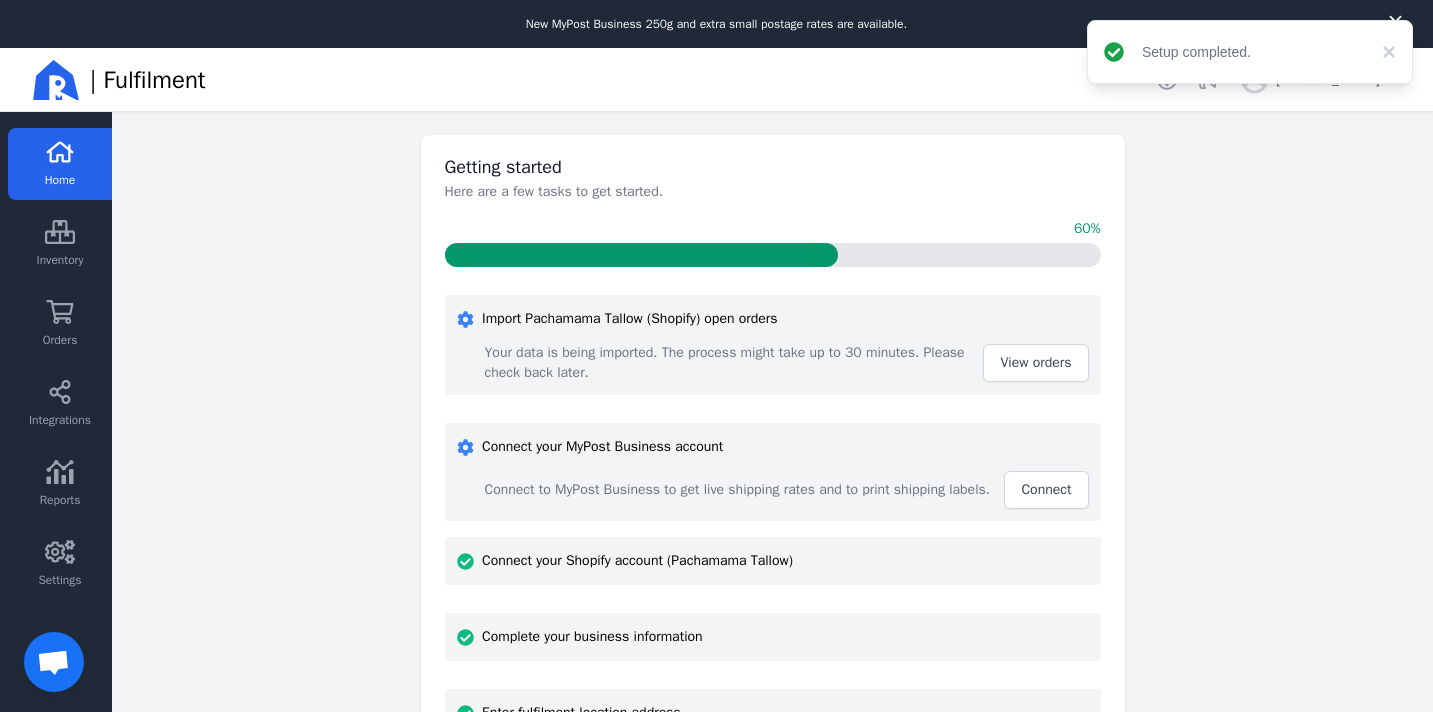 scroll, scrollTop: 0, scrollLeft: 0, axis: both 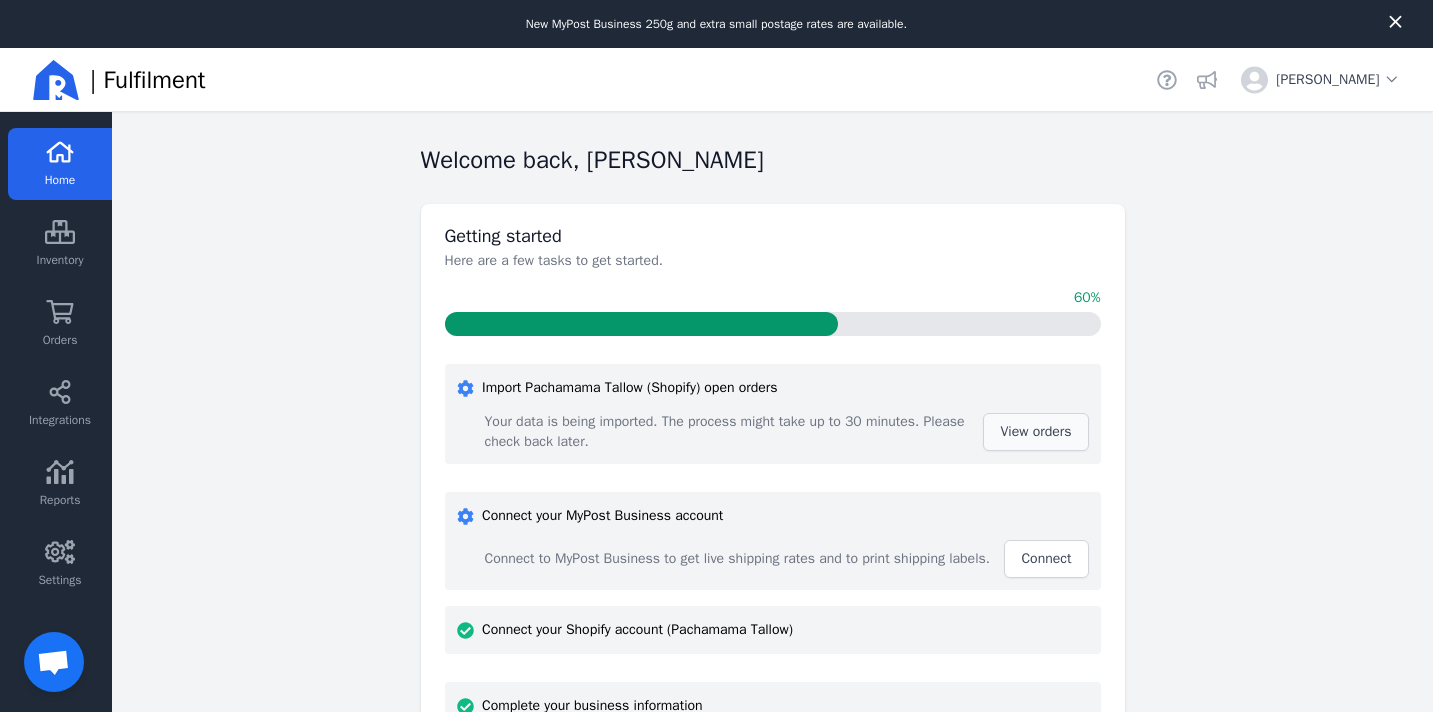 click on "View orders" at bounding box center (1035, 431) 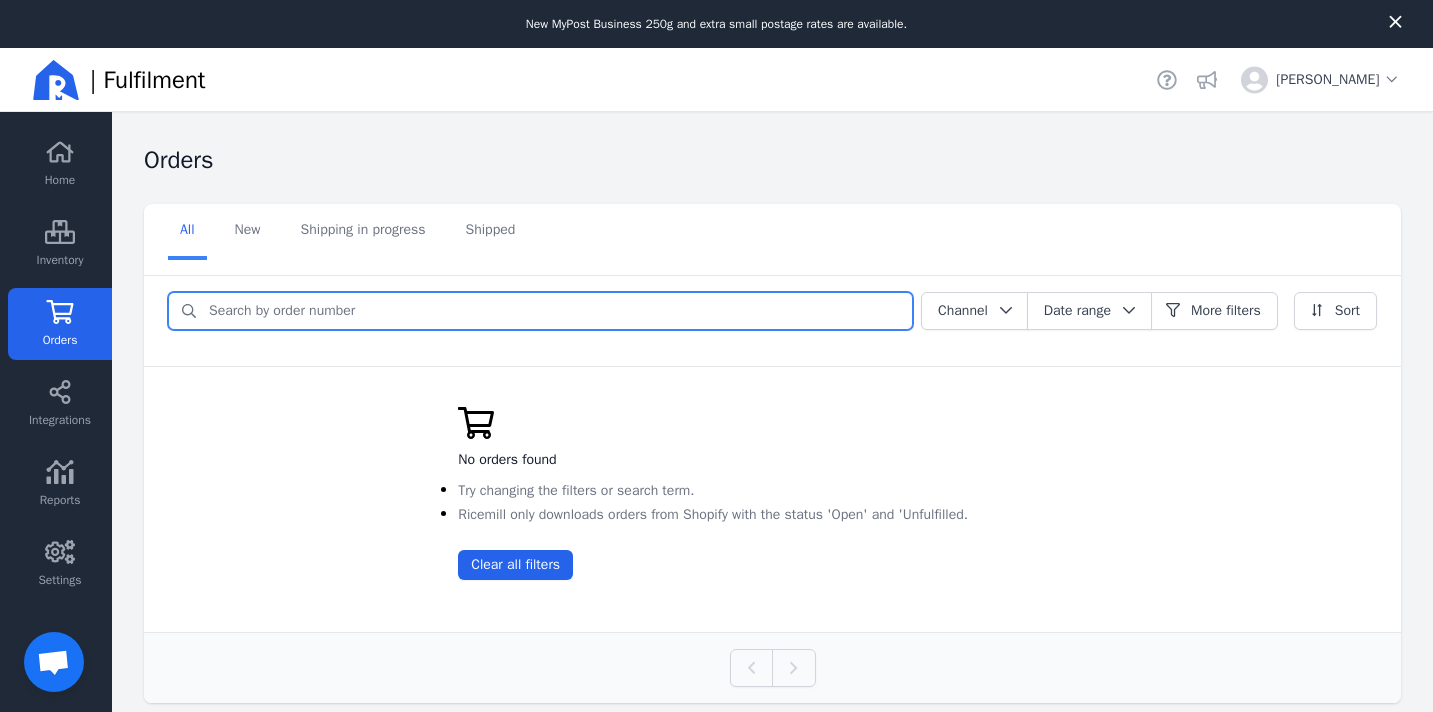 click 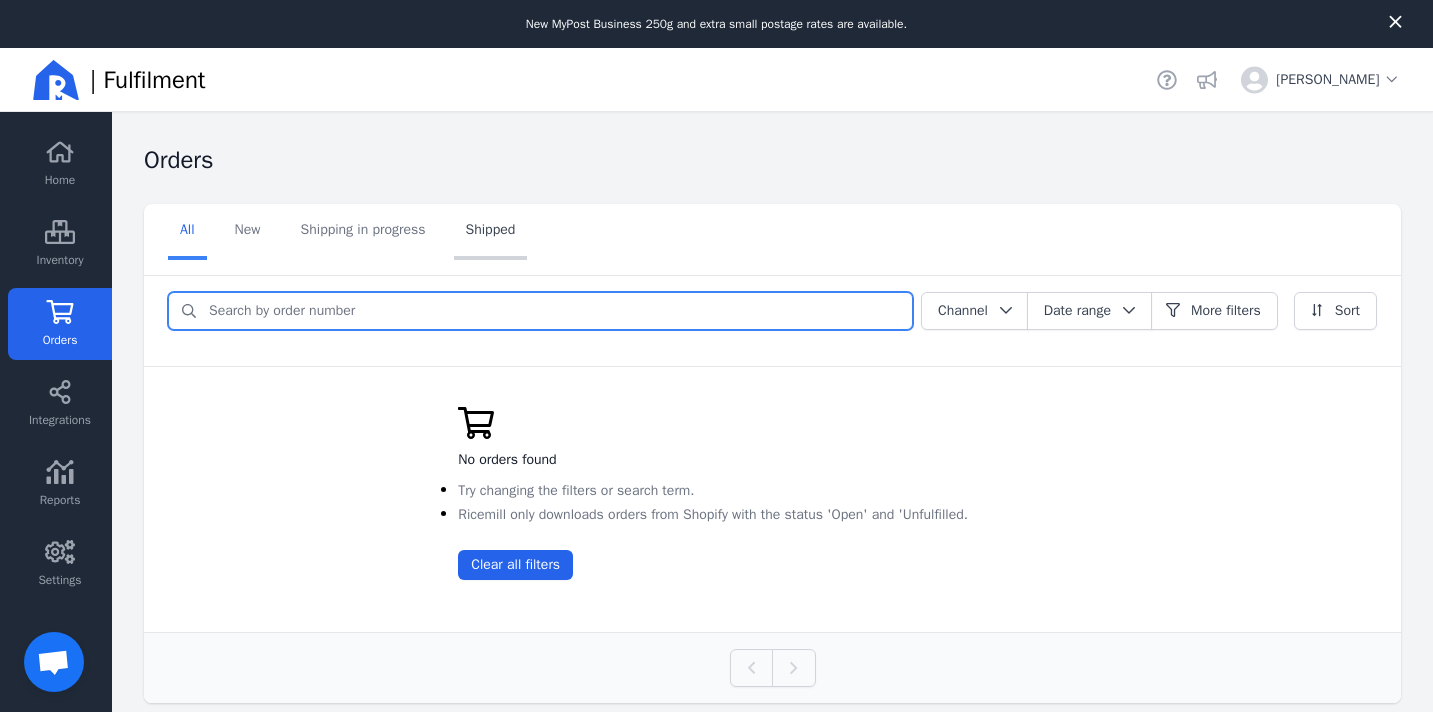 click on "Shipped" 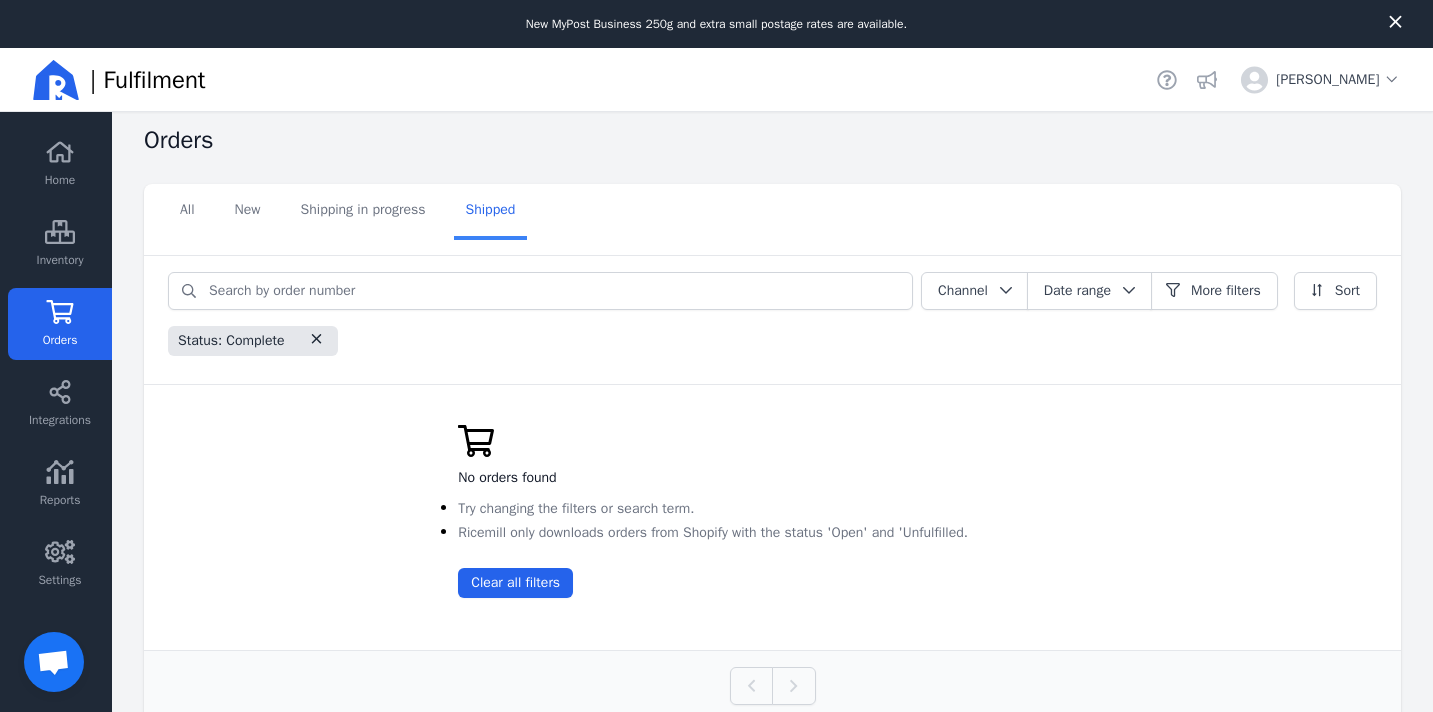 scroll, scrollTop: 0, scrollLeft: 0, axis: both 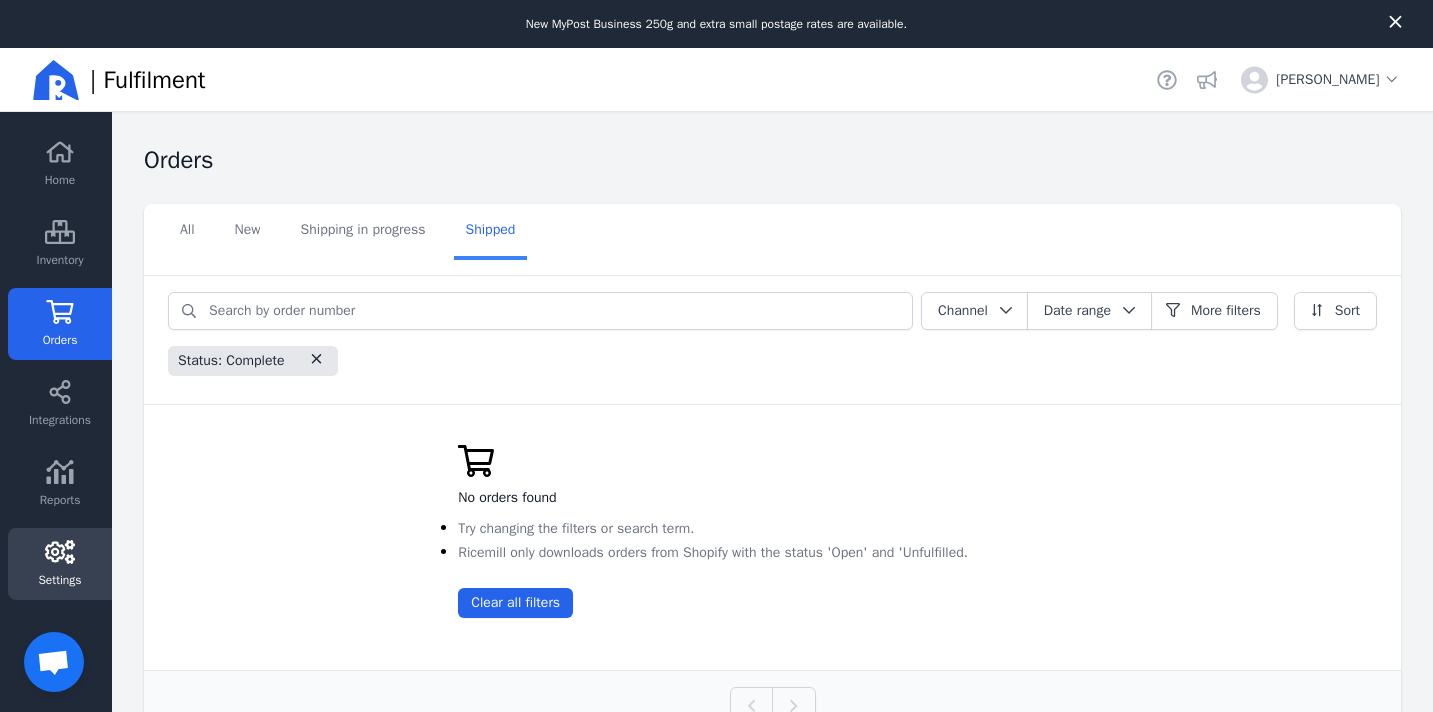 click 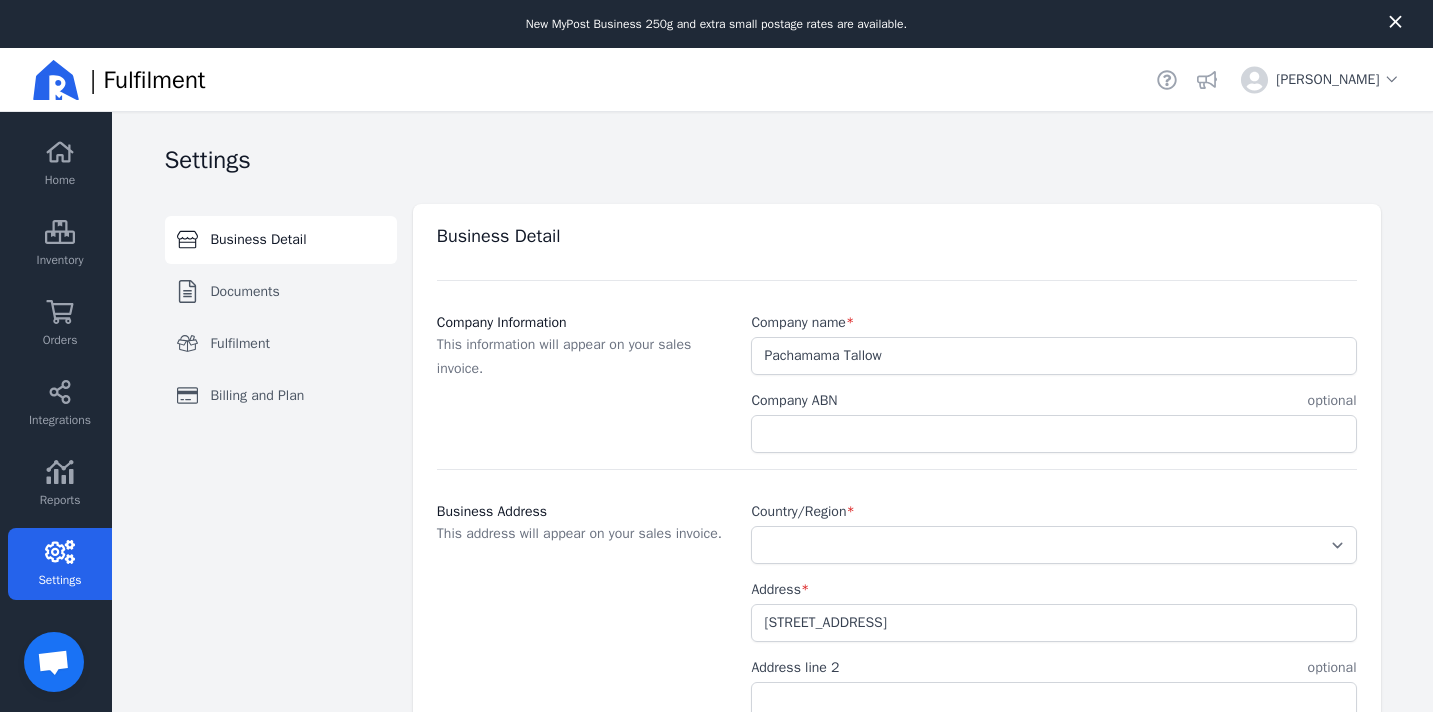 select on "AU" 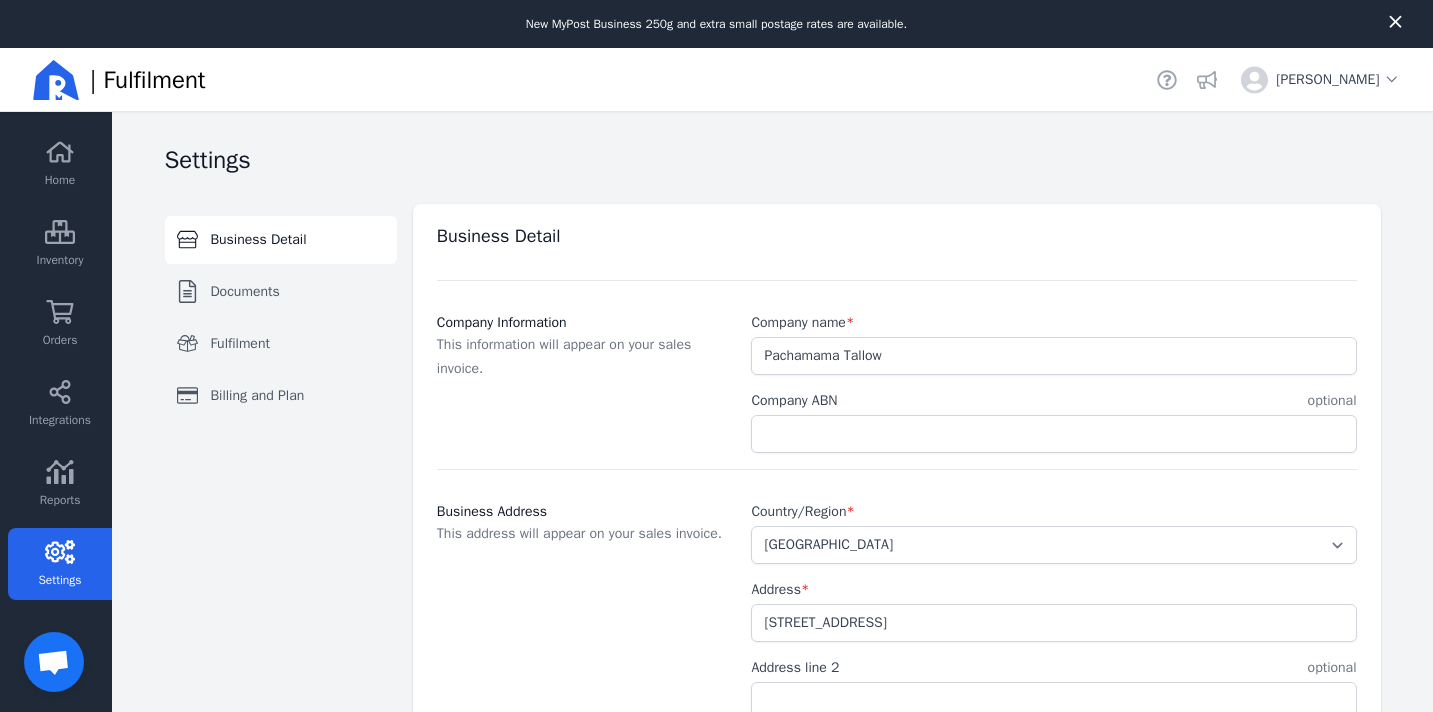 click on "Company ABN" at bounding box center (1053, 434) 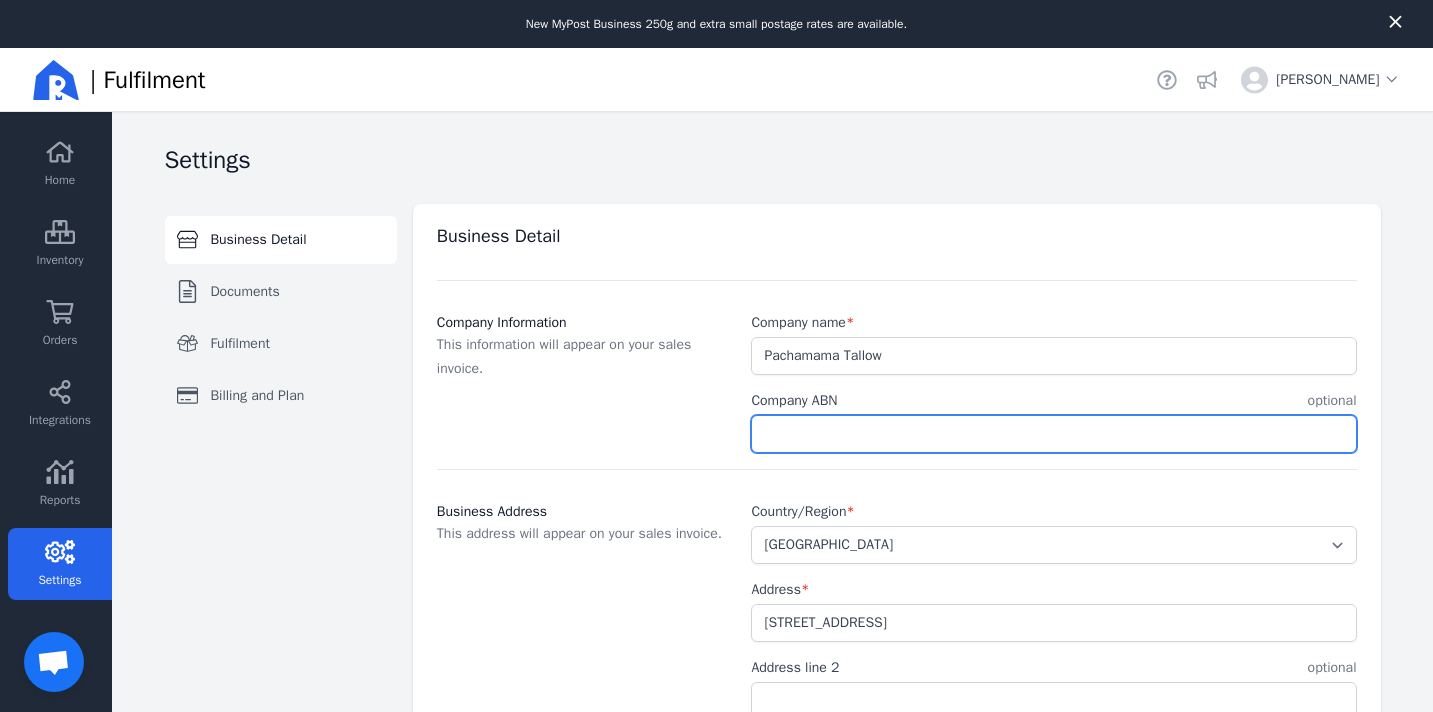 click on "Company ABN" at bounding box center (1053, 434) 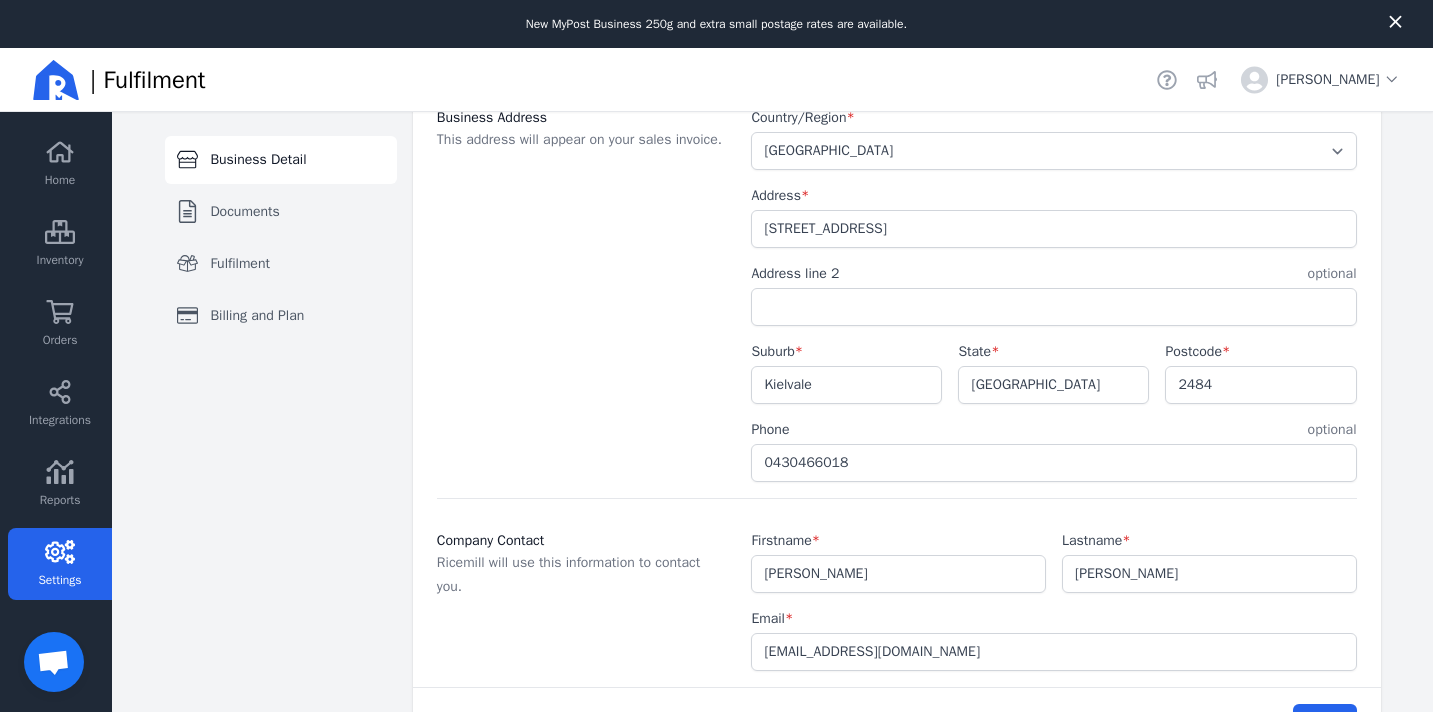 scroll, scrollTop: 416, scrollLeft: 0, axis: vertical 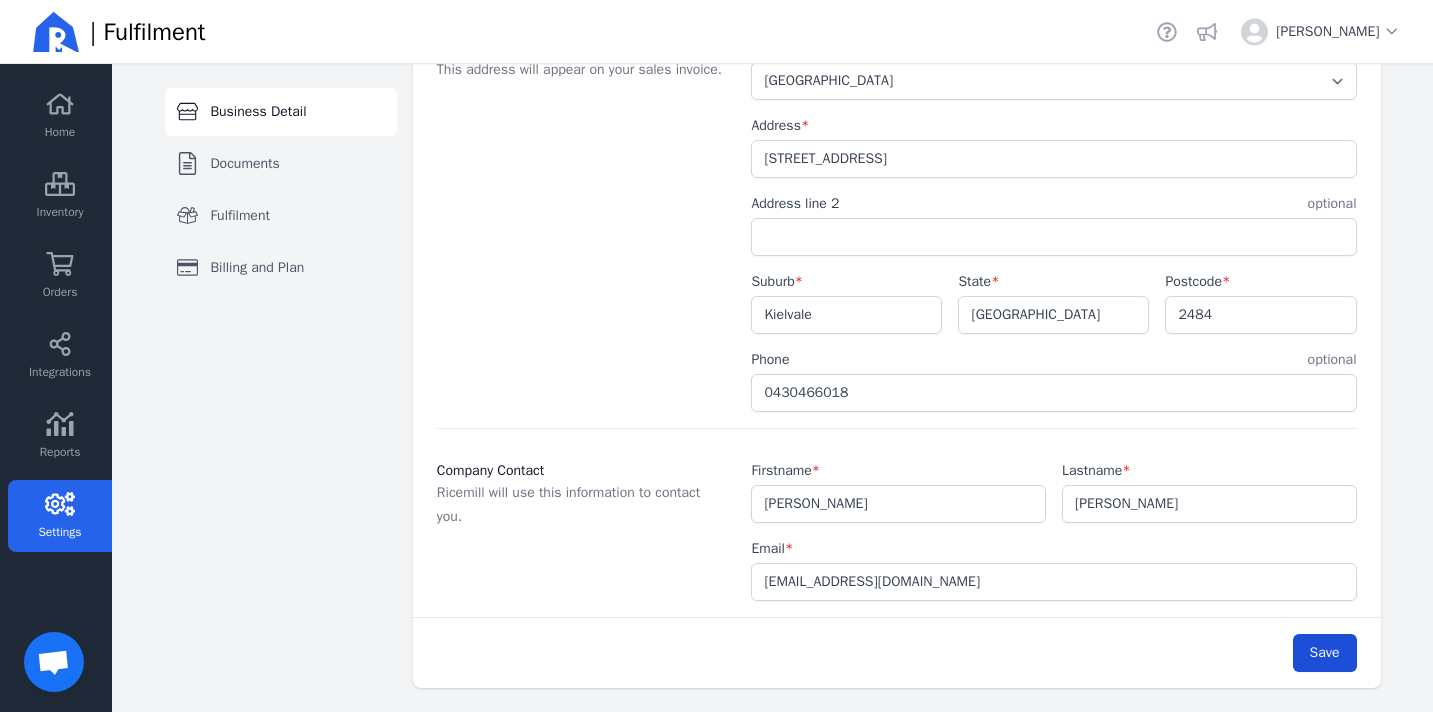 type on "16308363365" 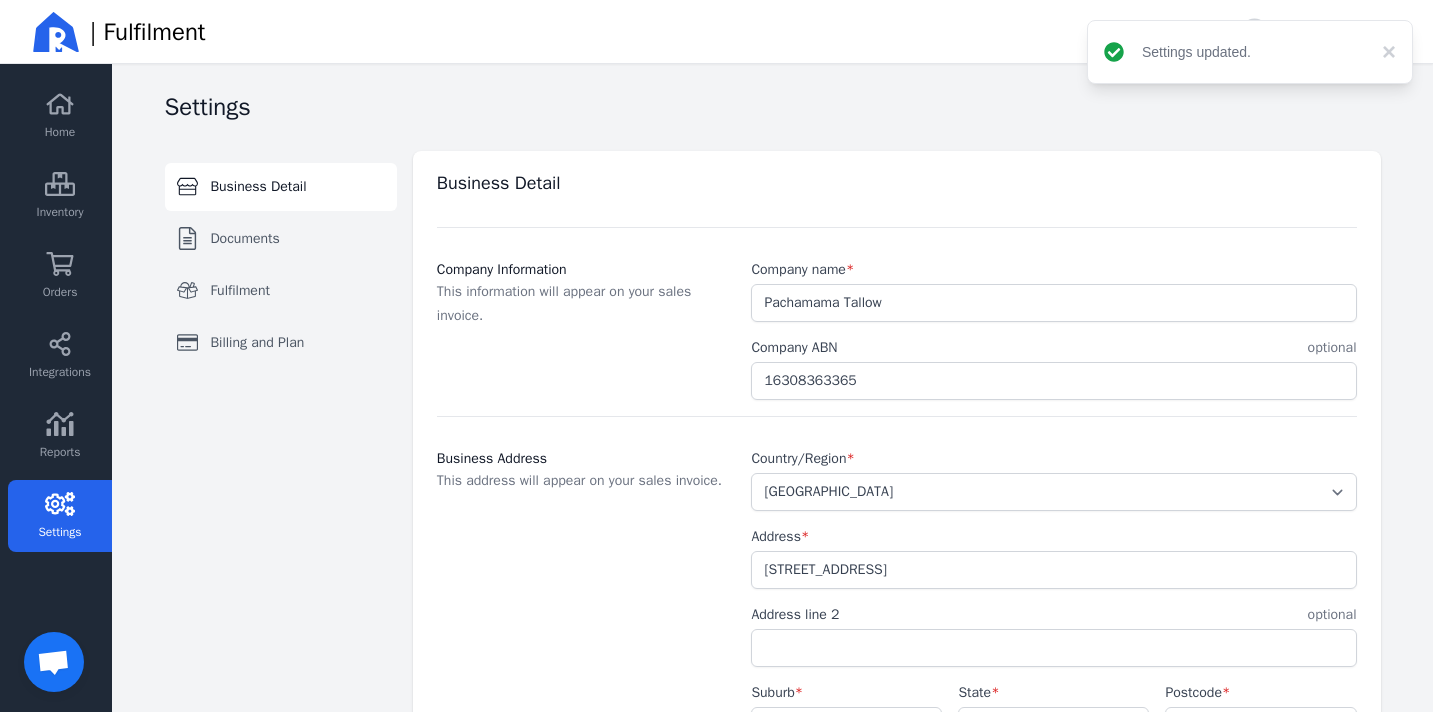 scroll, scrollTop: 0, scrollLeft: 0, axis: both 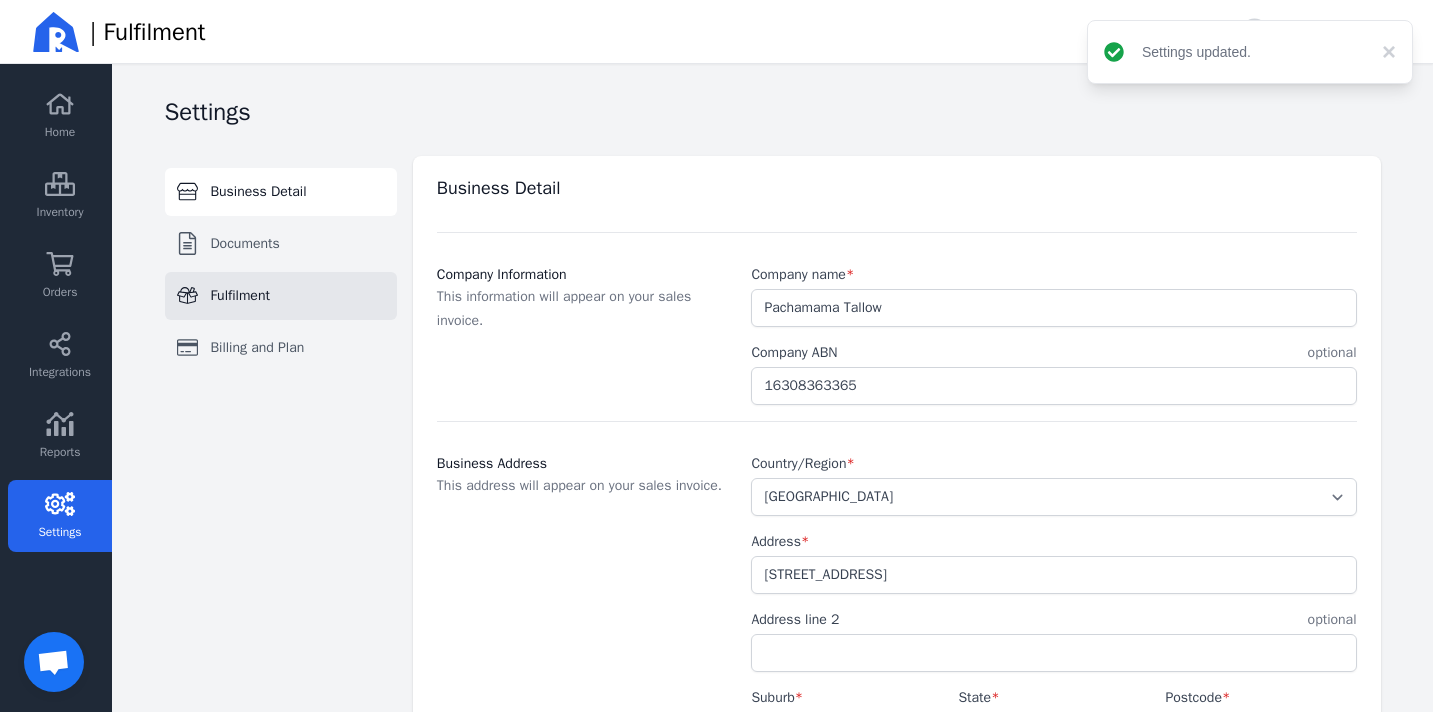 click on "Fulfilment" 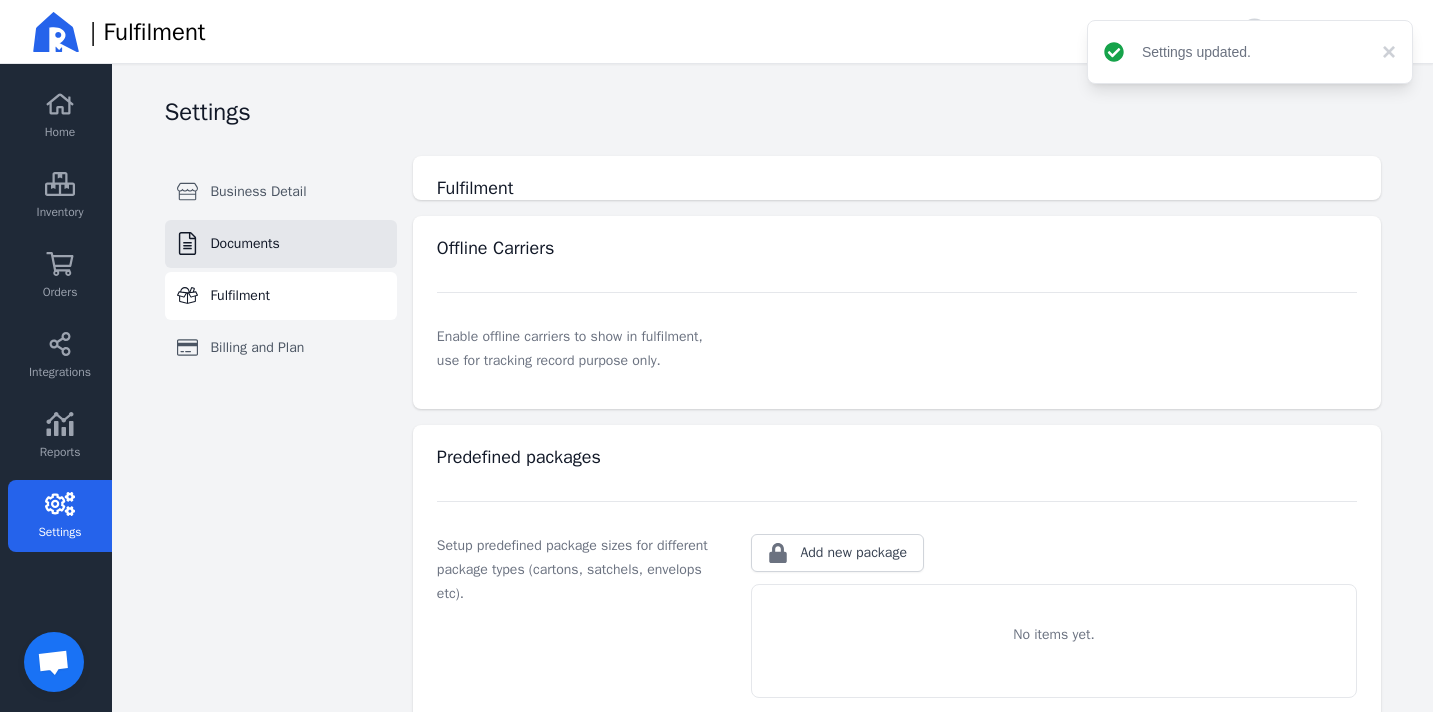 click on "Documents" 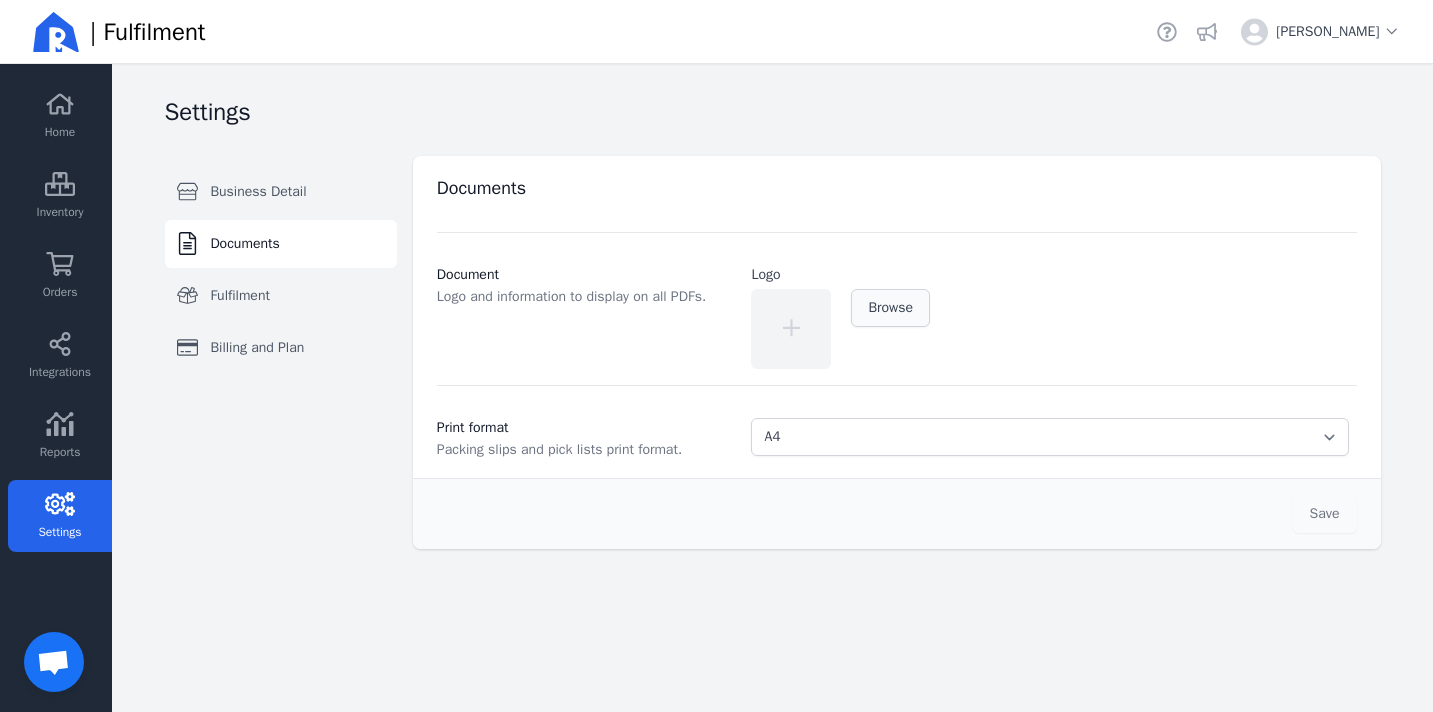 click on "Browse" at bounding box center [890, 307] 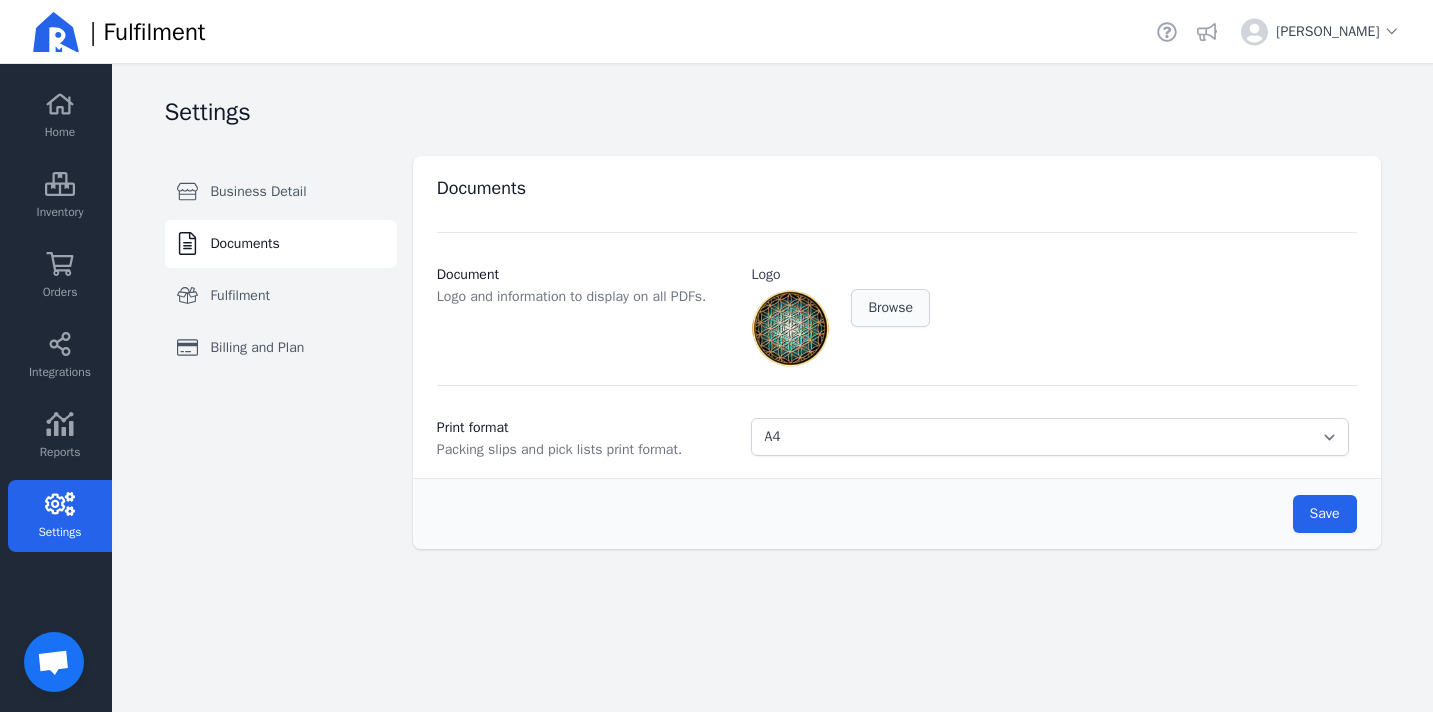 click on "Browse" at bounding box center (890, 307) 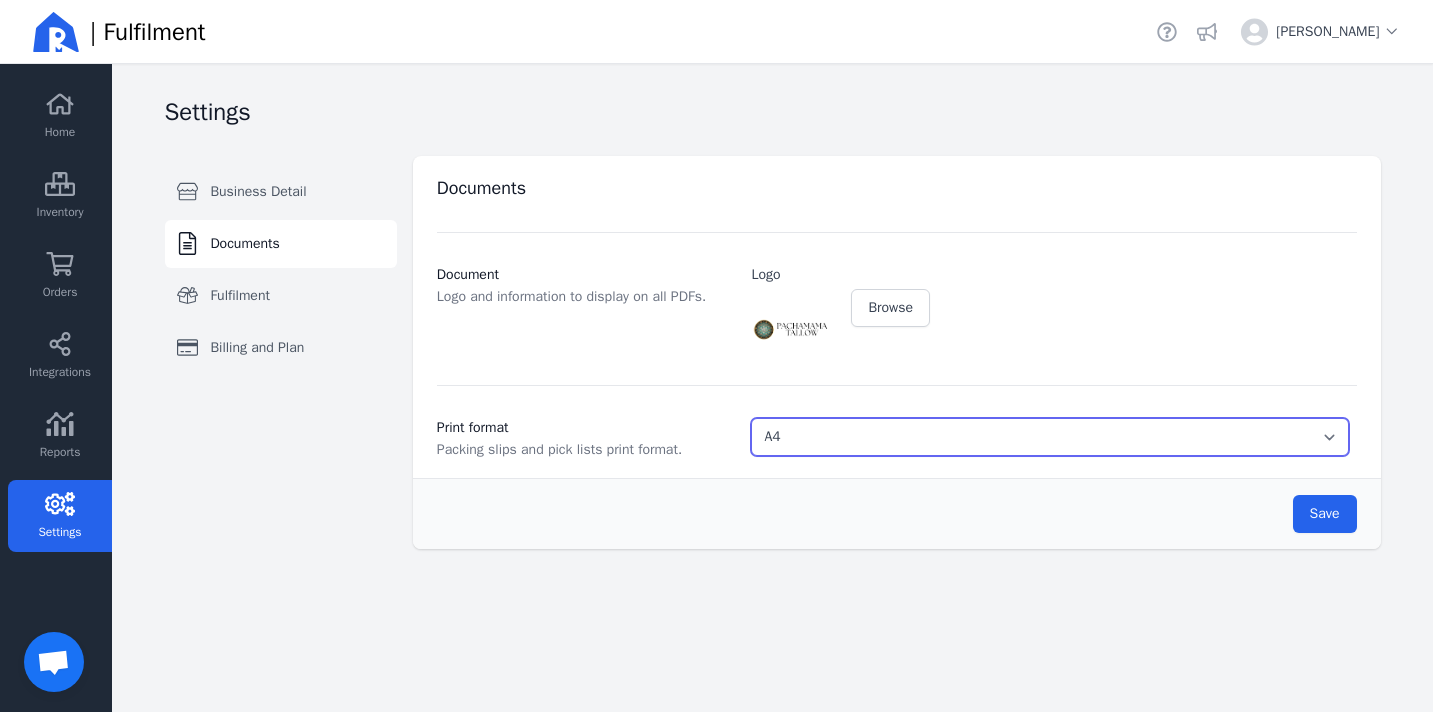 click on "Select... A4 A6" at bounding box center (1049, 437) 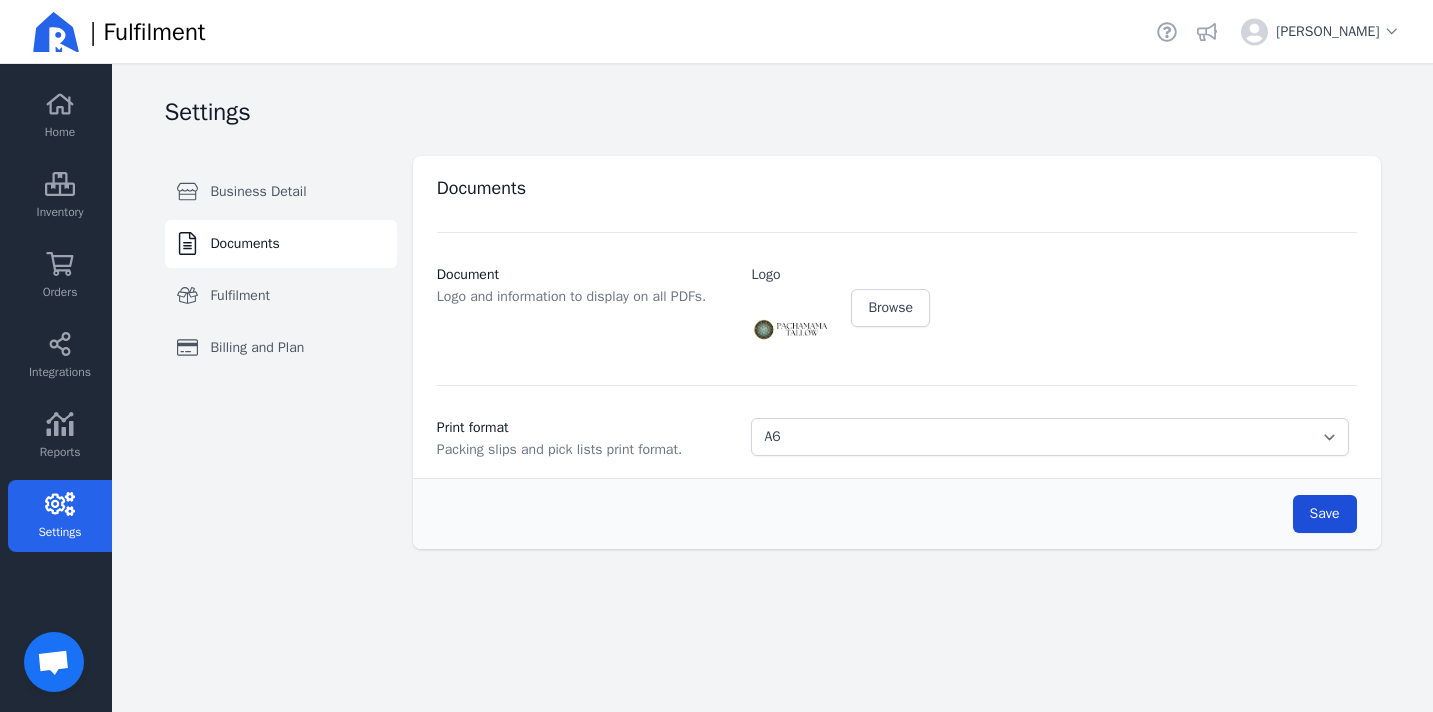 click on "Save" at bounding box center [1325, 514] 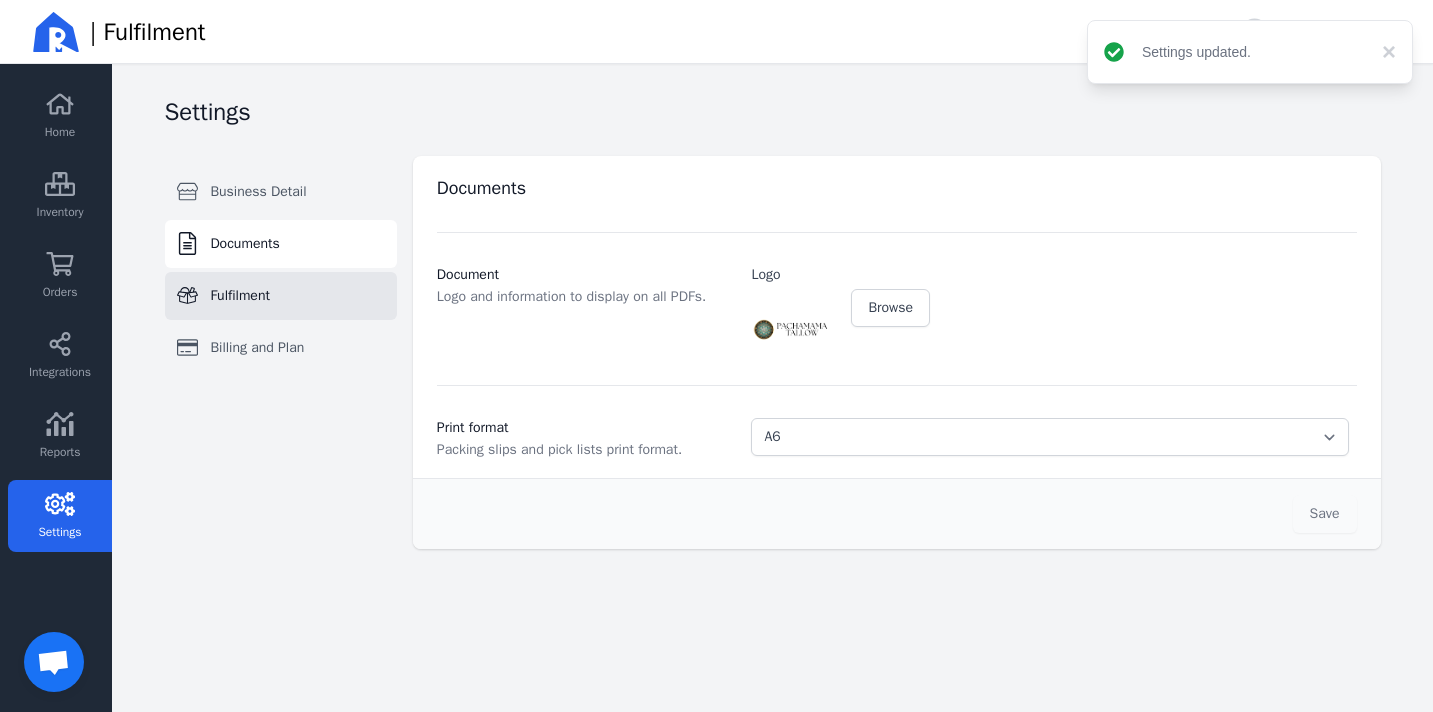 click on "Fulfilment" at bounding box center [240, 296] 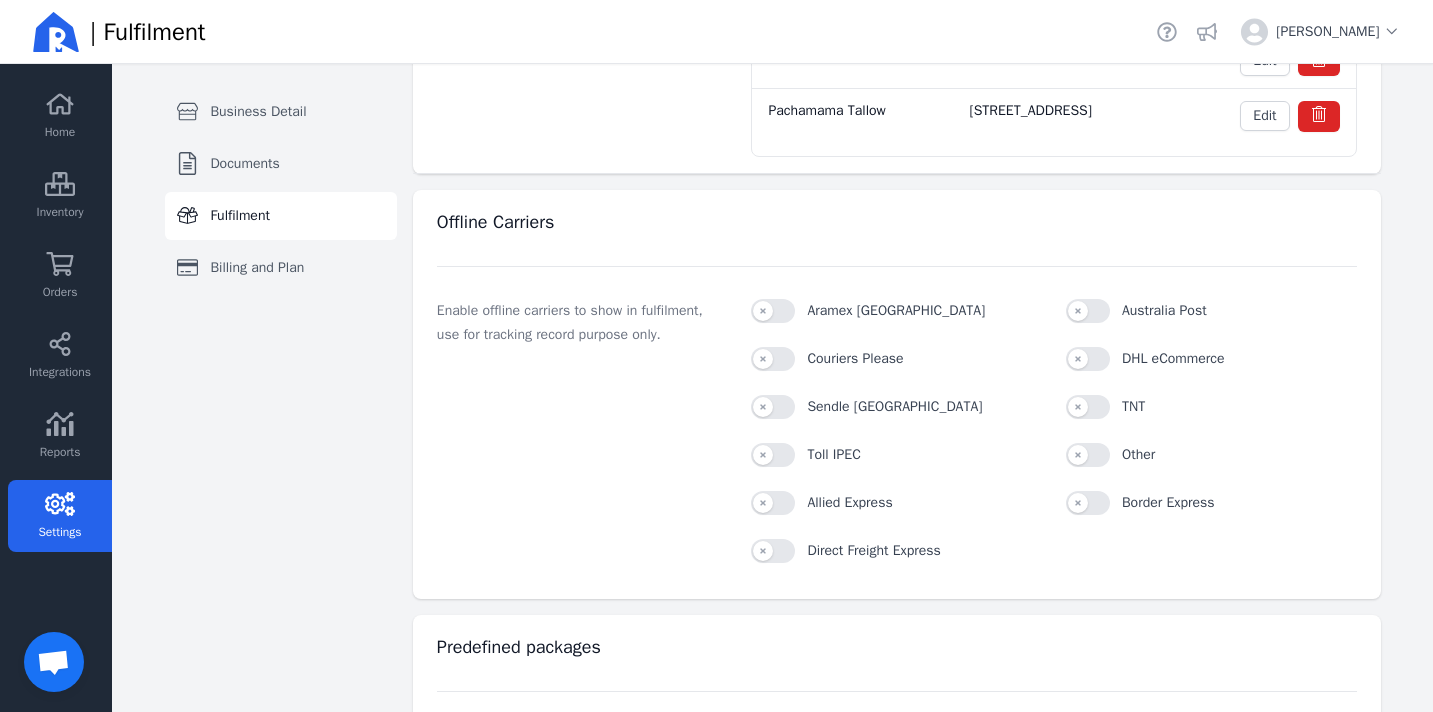 scroll, scrollTop: 317, scrollLeft: 0, axis: vertical 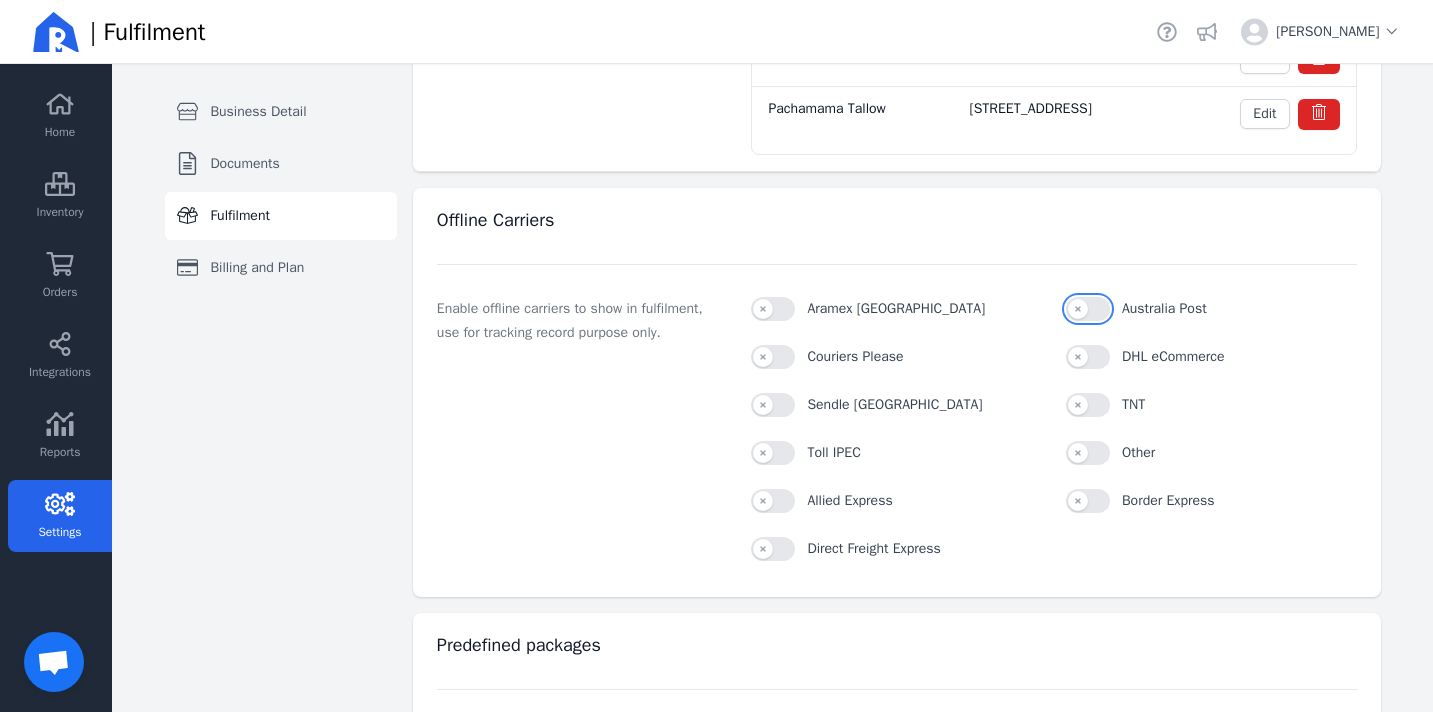 click on "Australia Post" at bounding box center [1088, 309] 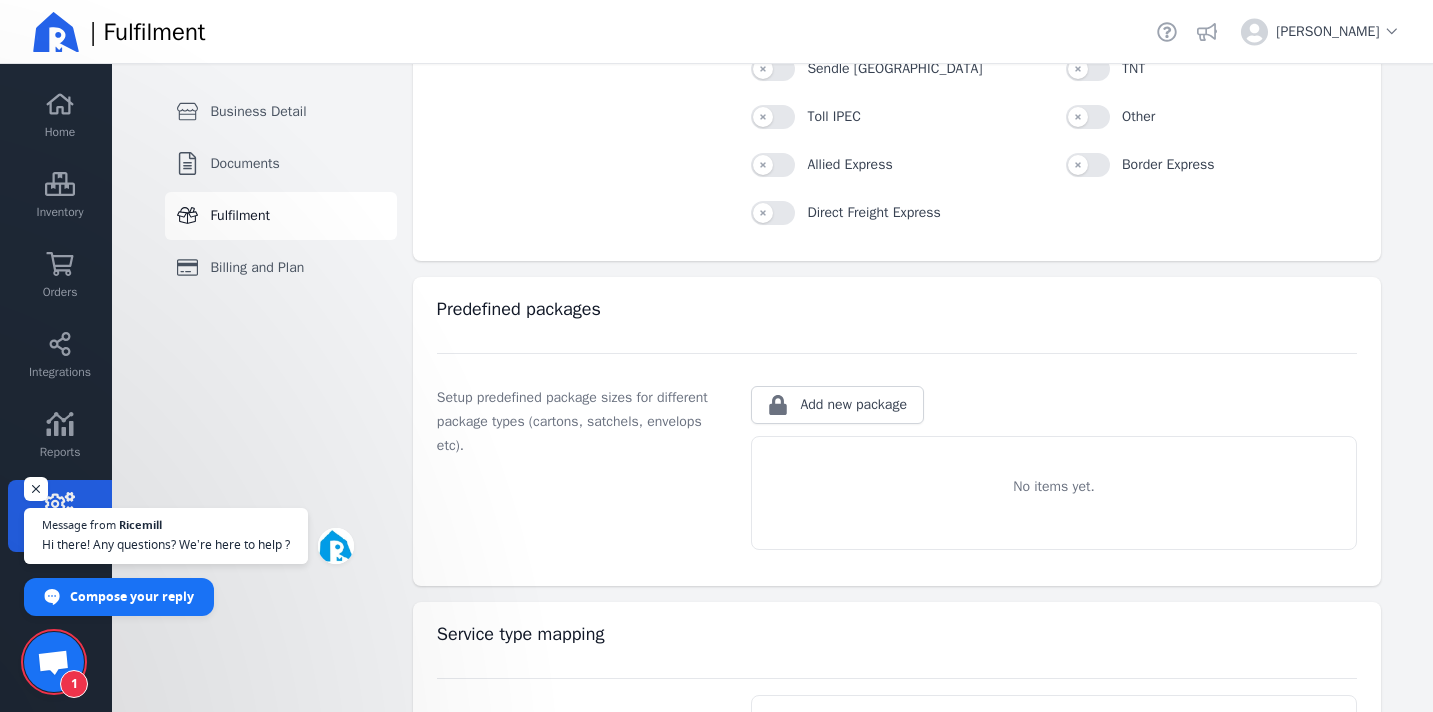 scroll, scrollTop: 681, scrollLeft: 0, axis: vertical 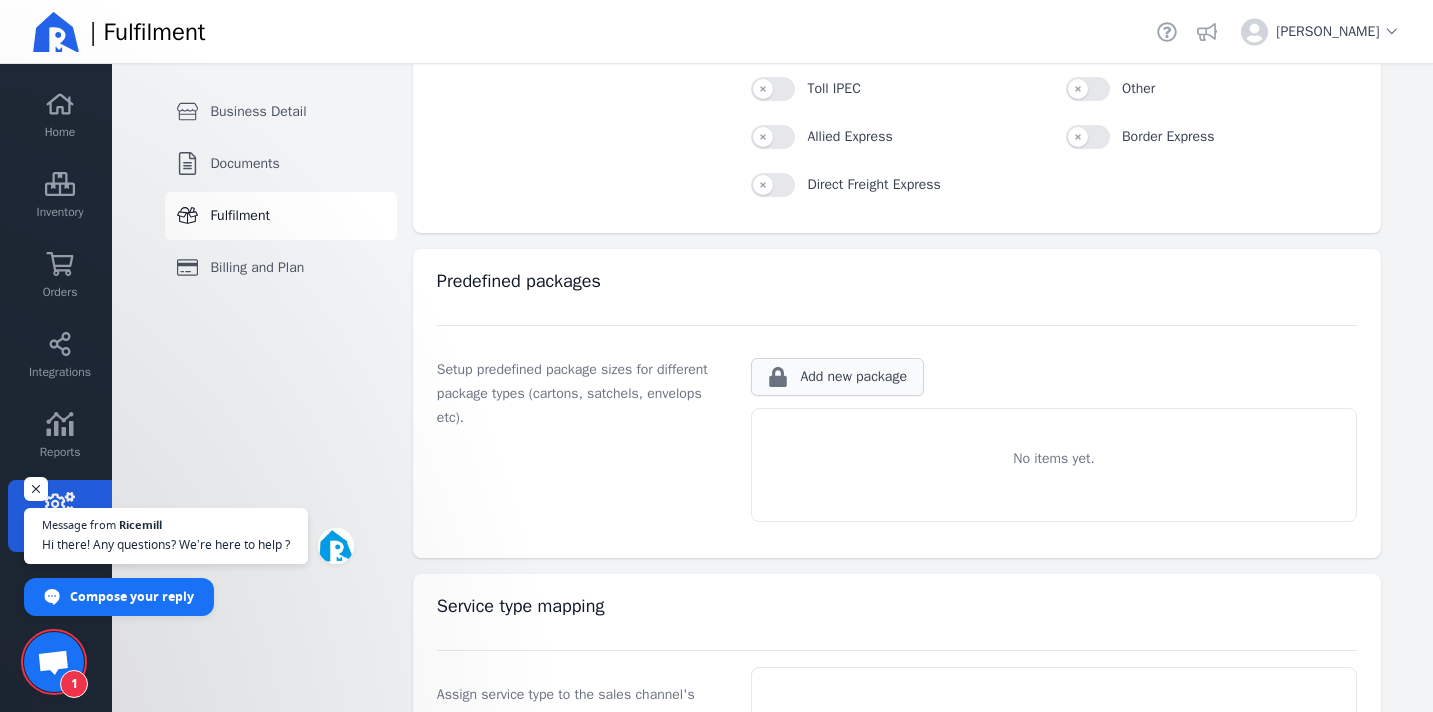 click on "Add new package" 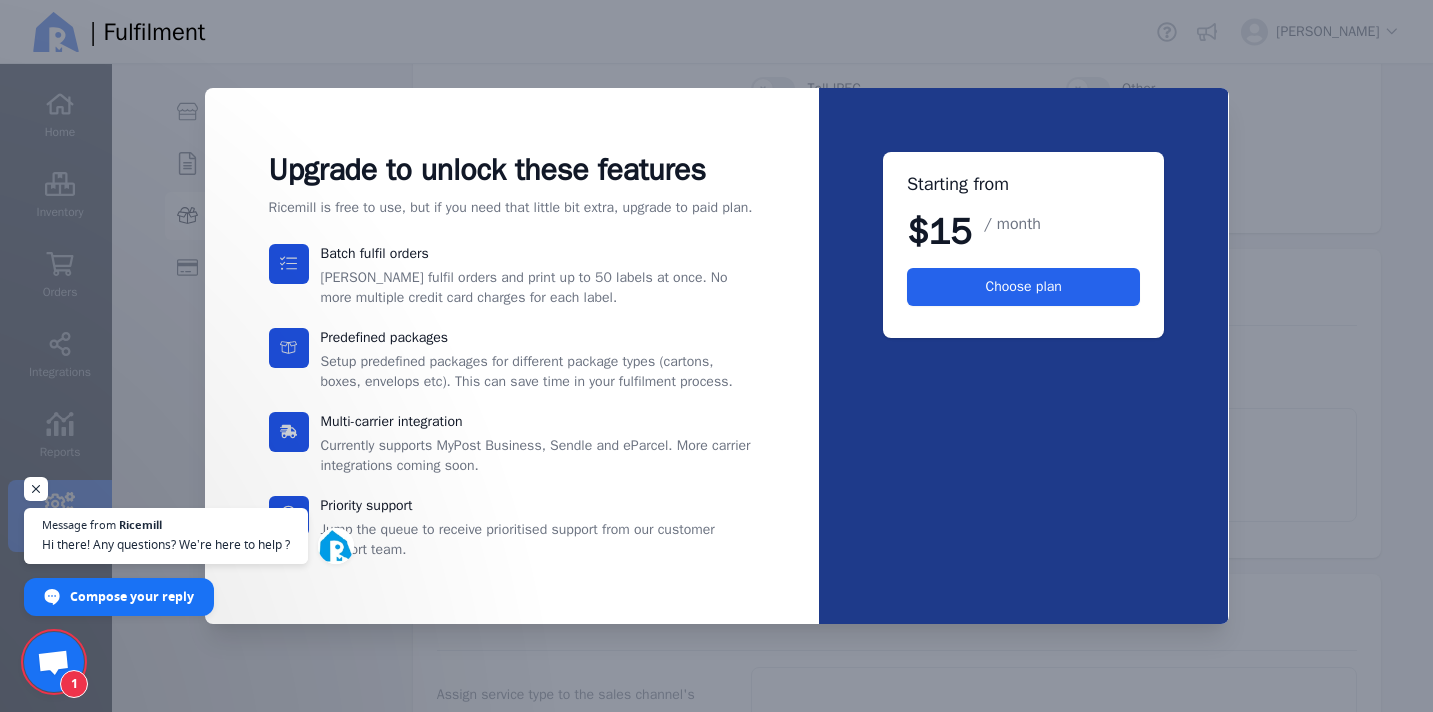 click at bounding box center (36, 489) 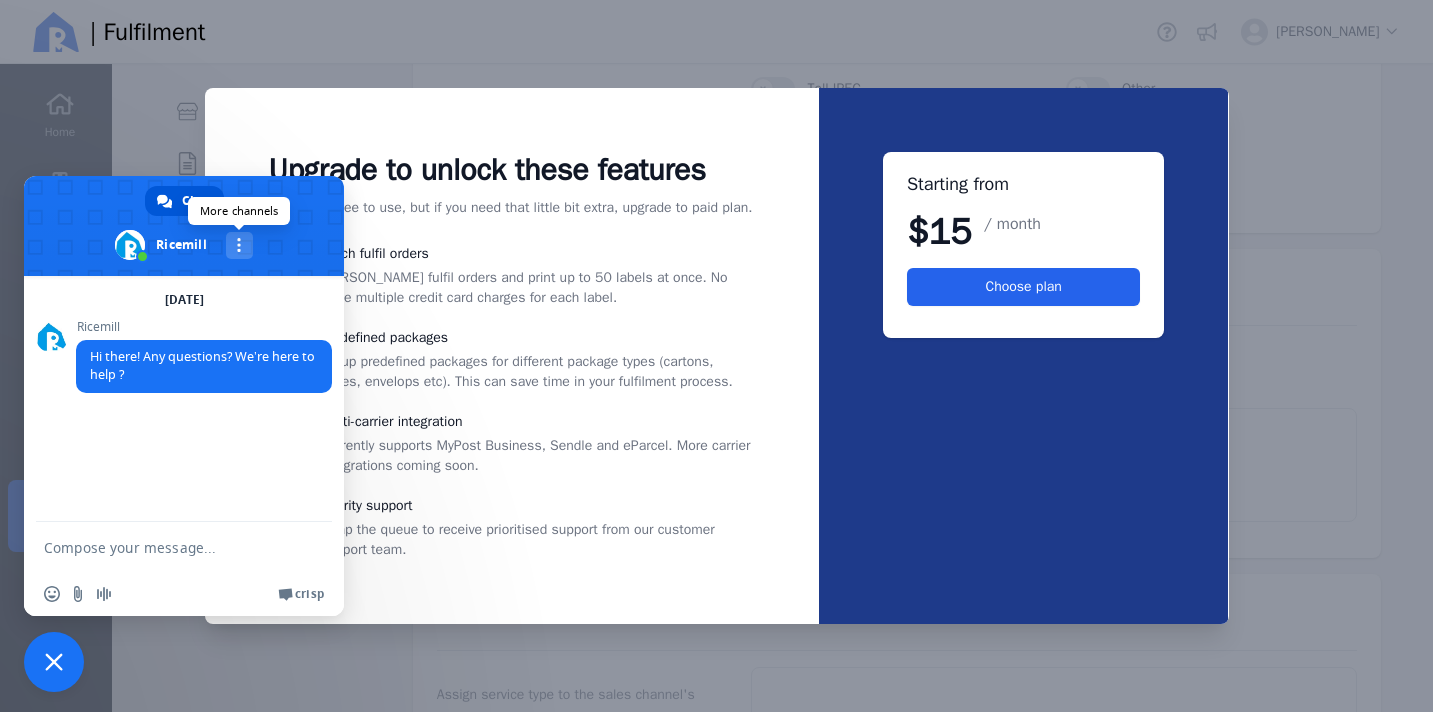click at bounding box center (239, 245) 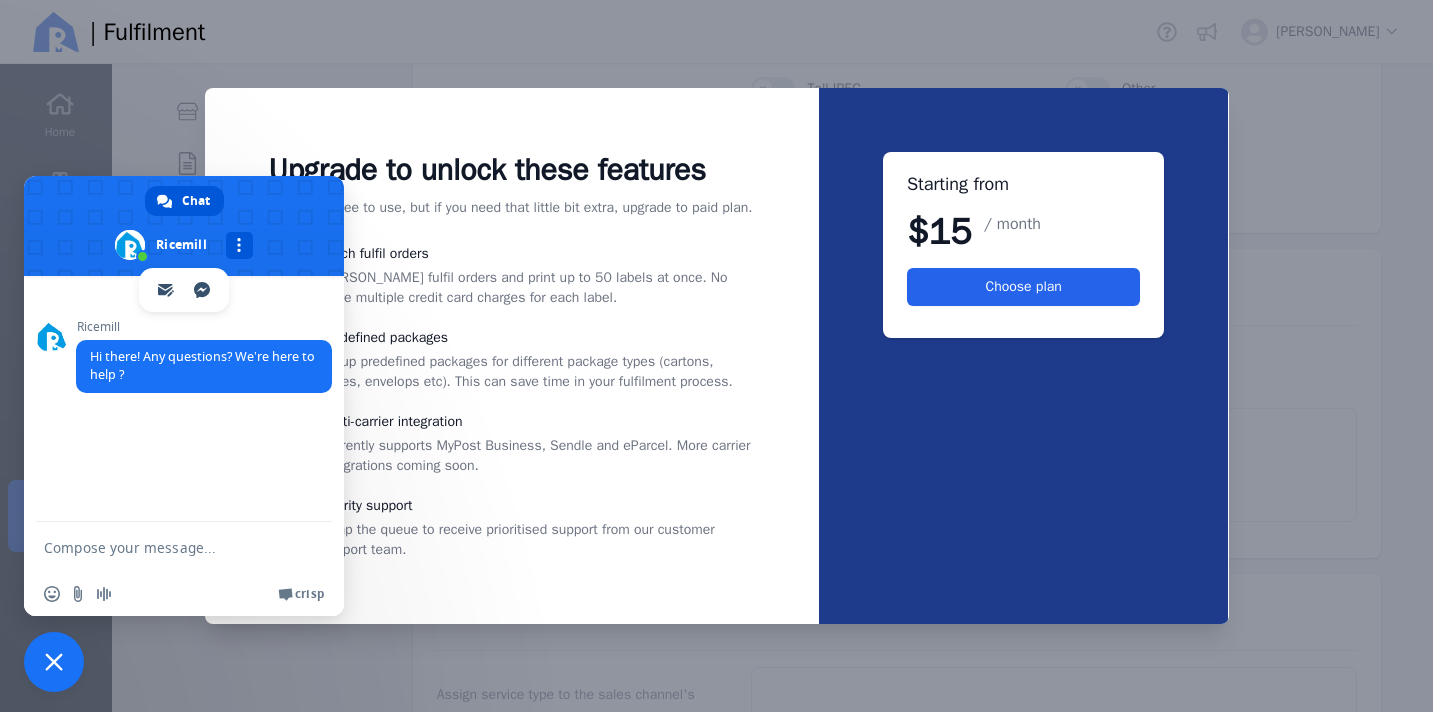 click at bounding box center (239, 245) 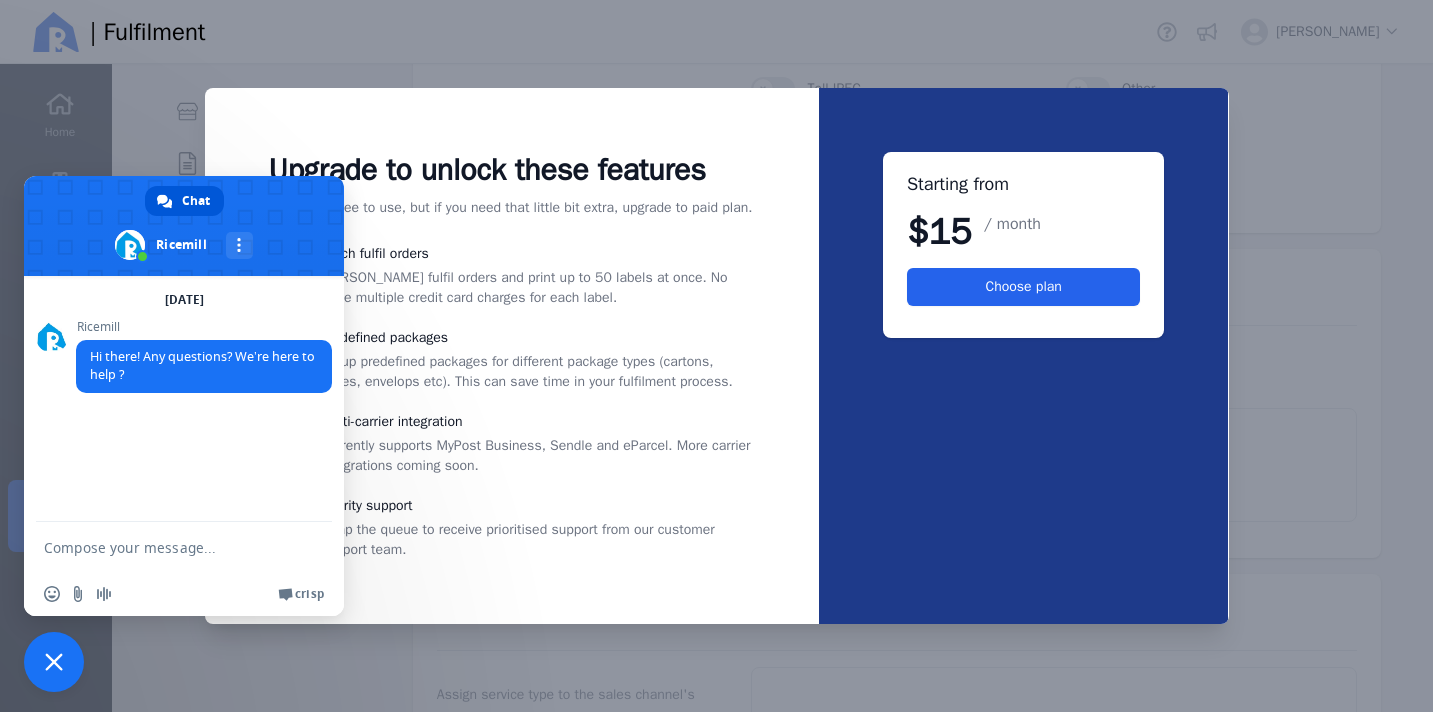 click at bounding box center [164, 547] 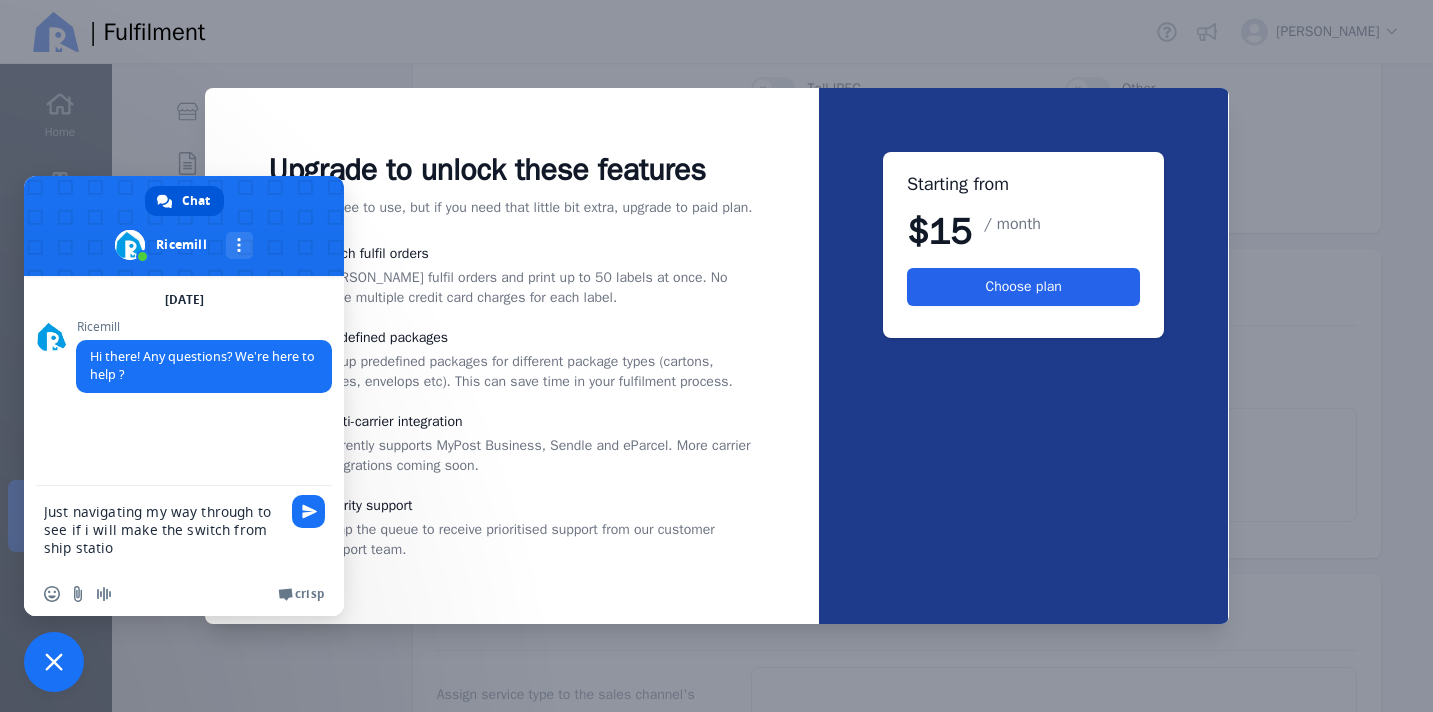 type on "Just navigating my way through to see if i will make the switch from ship station" 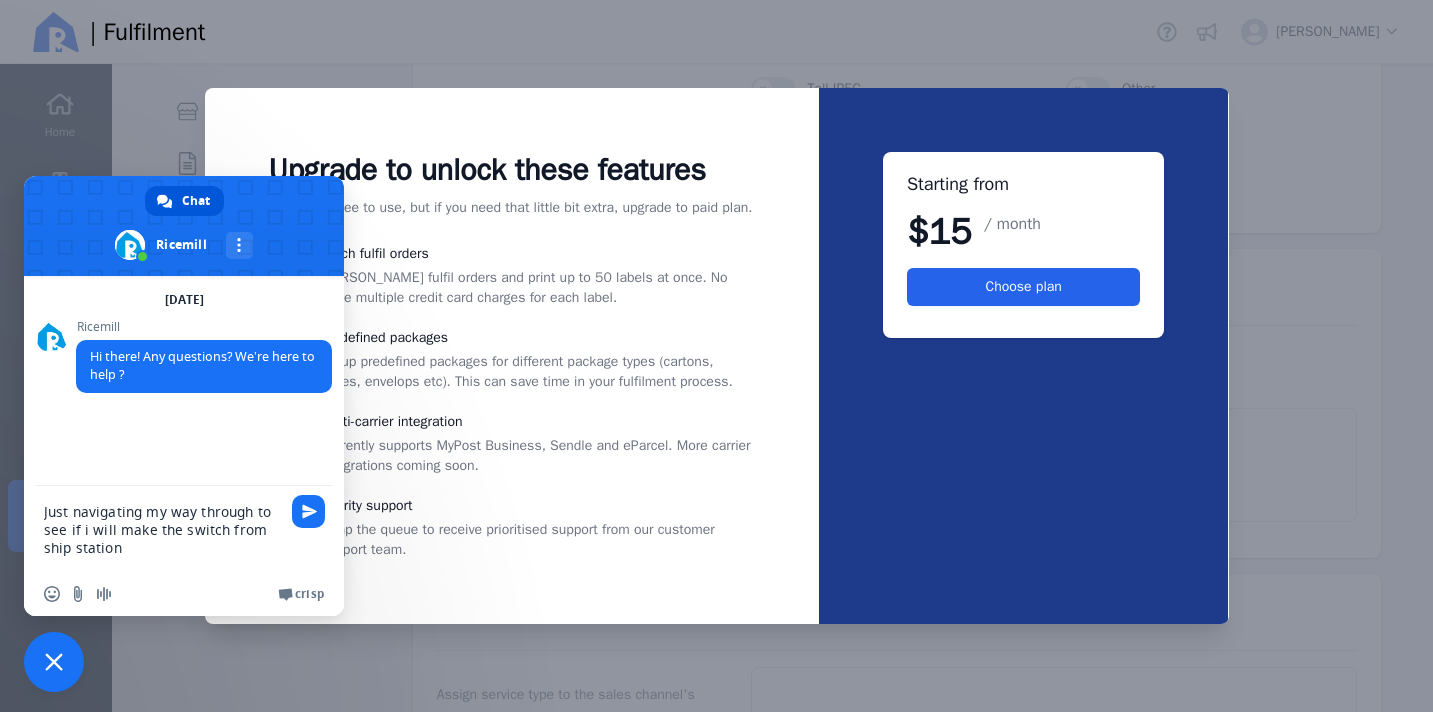 type 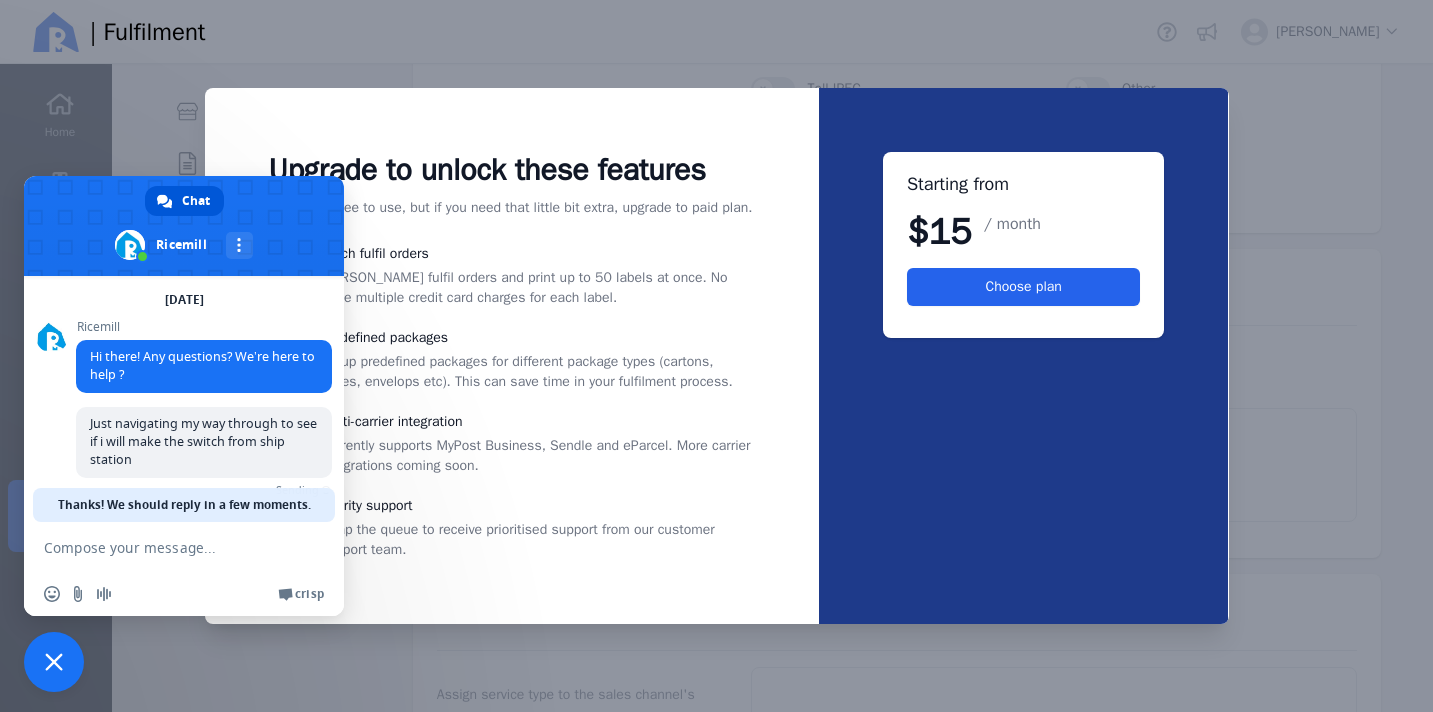 scroll, scrollTop: 37, scrollLeft: 0, axis: vertical 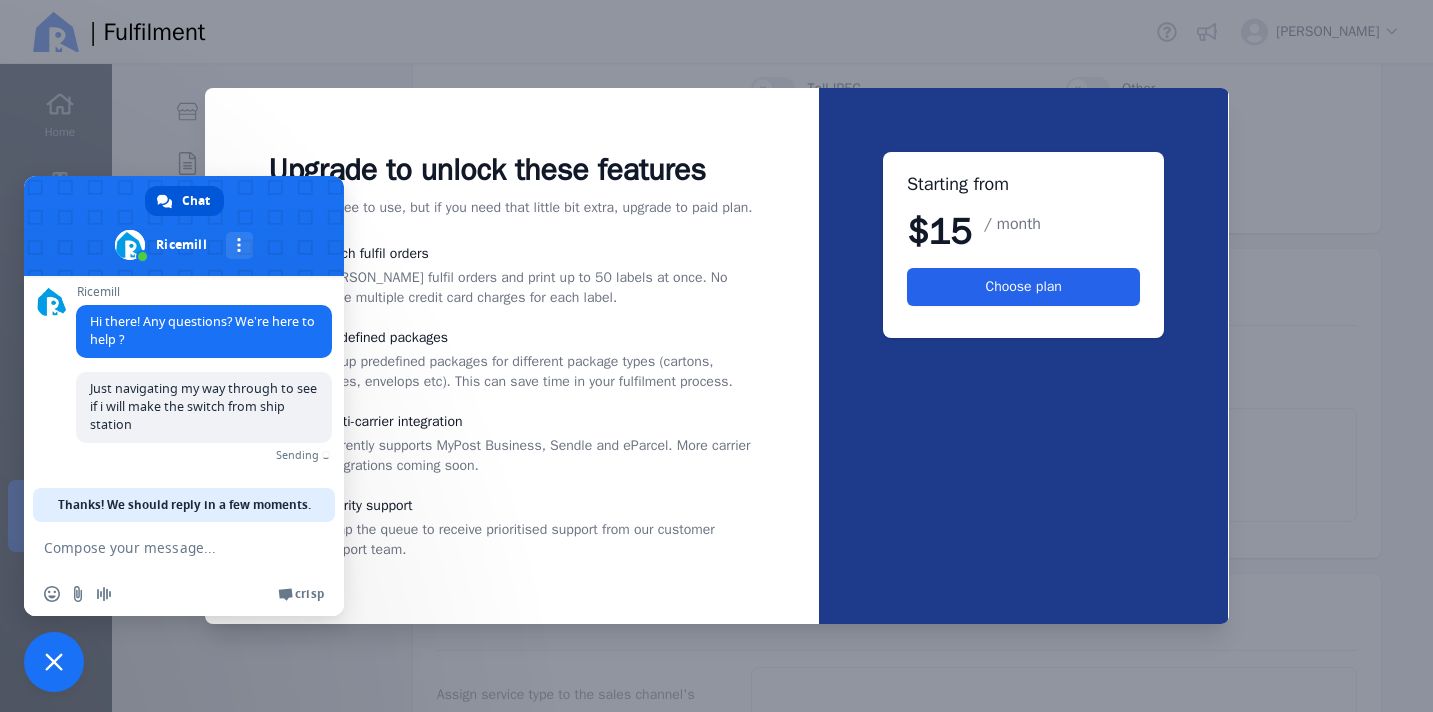 click at bounding box center (54, 662) 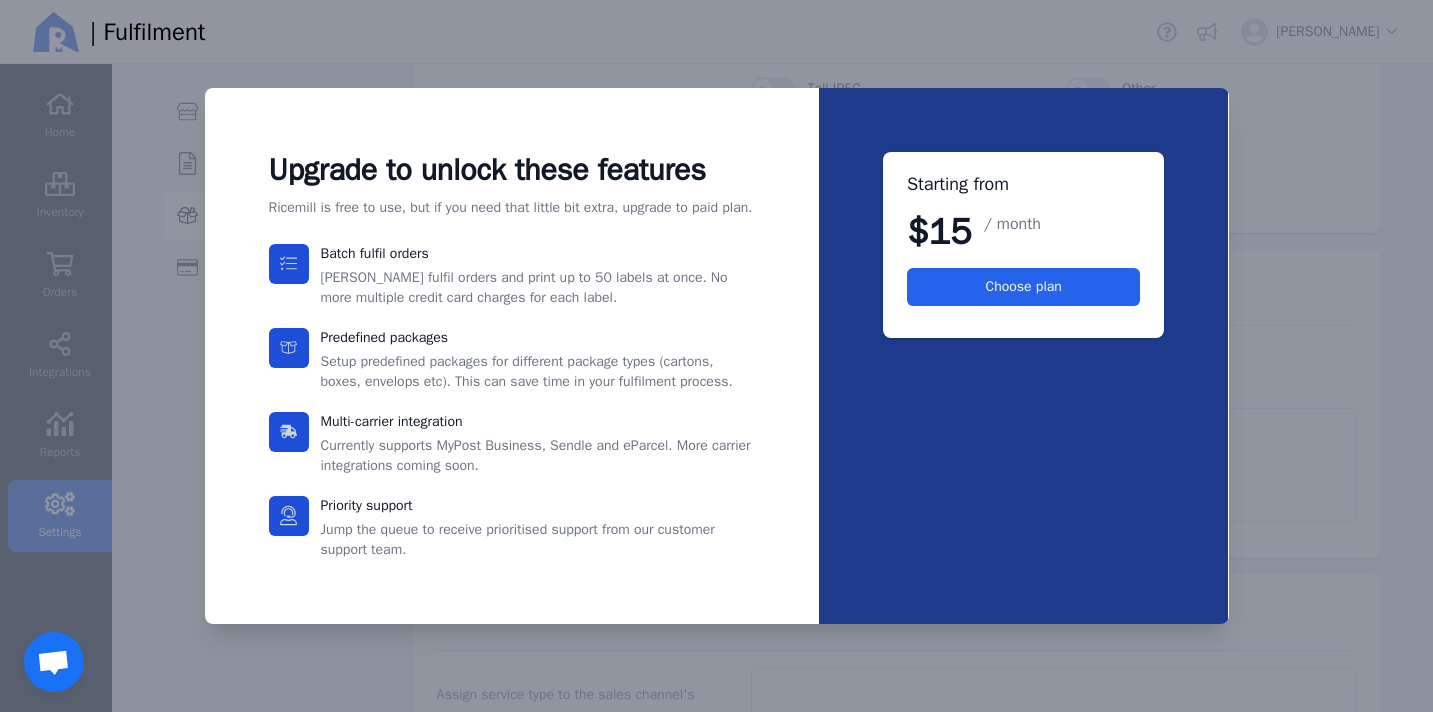 scroll, scrollTop: 14, scrollLeft: 0, axis: vertical 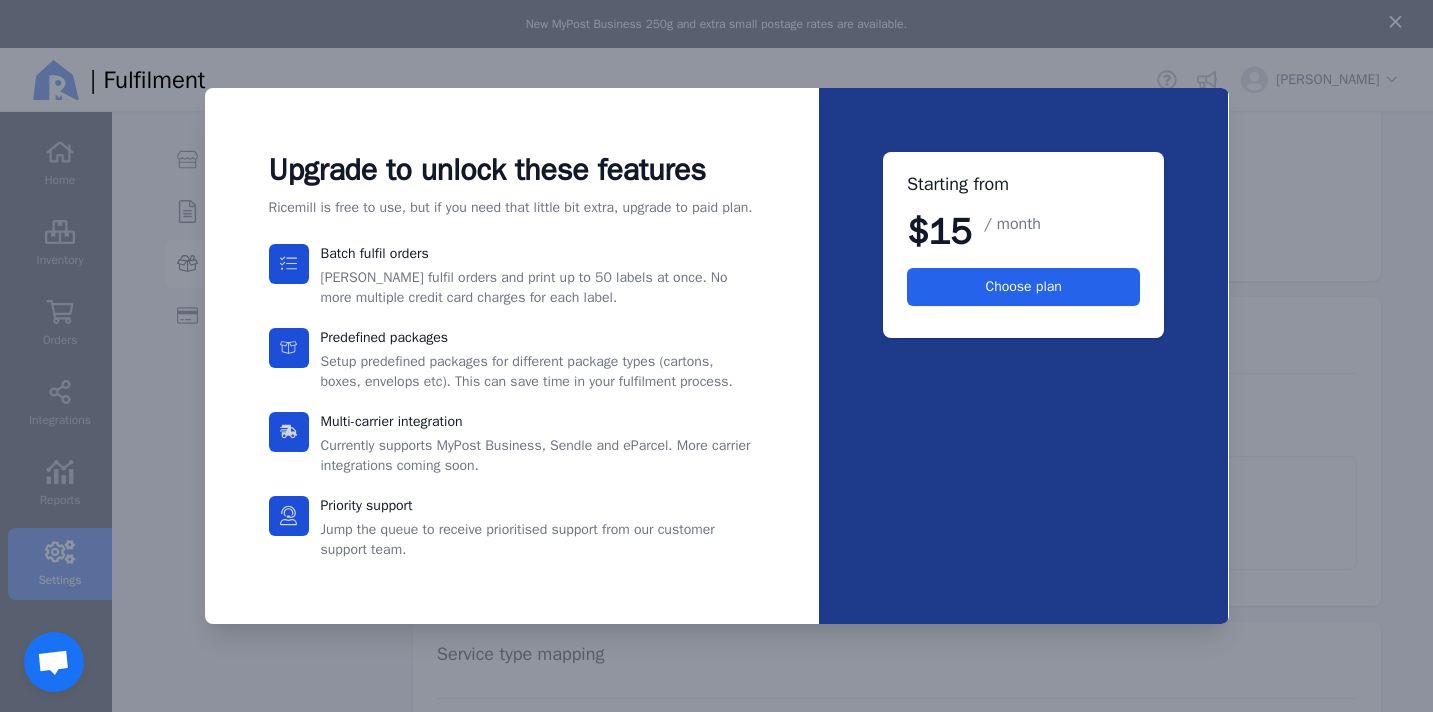 click at bounding box center [716, 356] 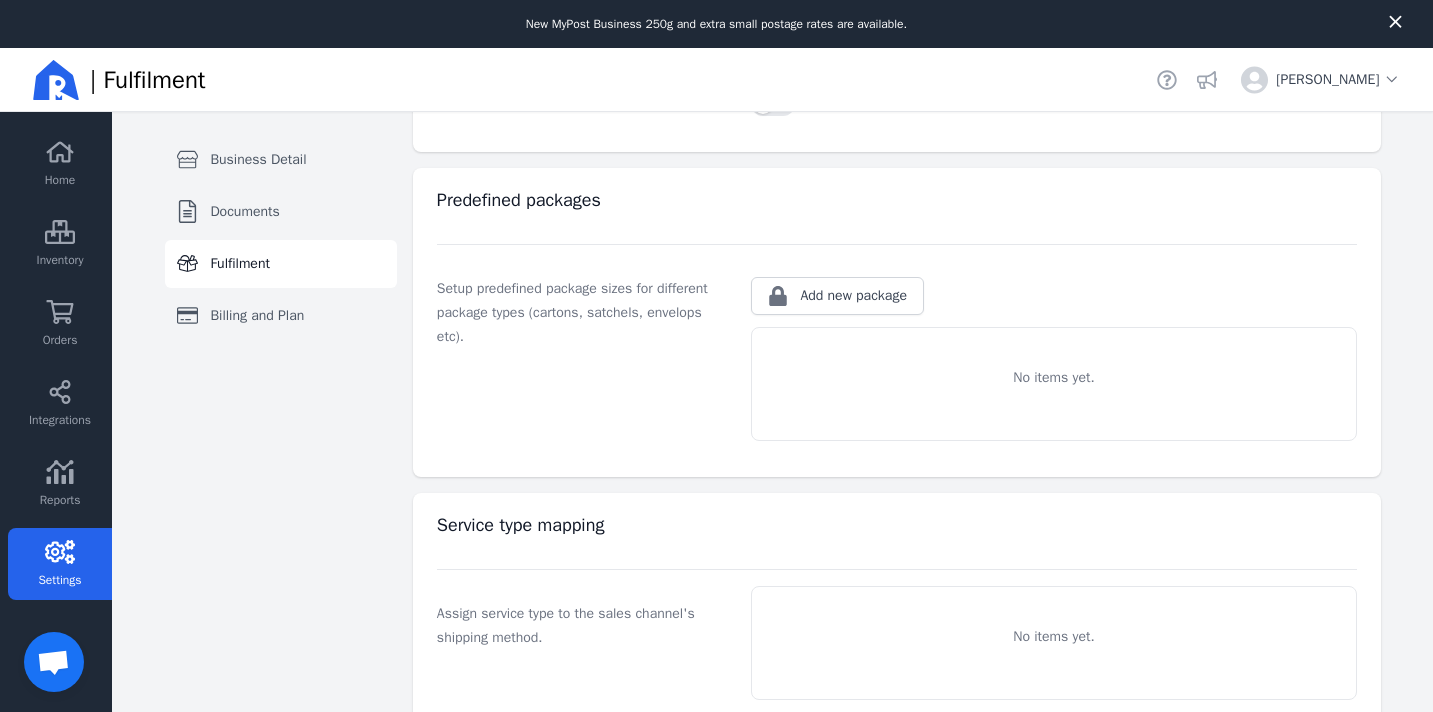 scroll, scrollTop: 829, scrollLeft: 0, axis: vertical 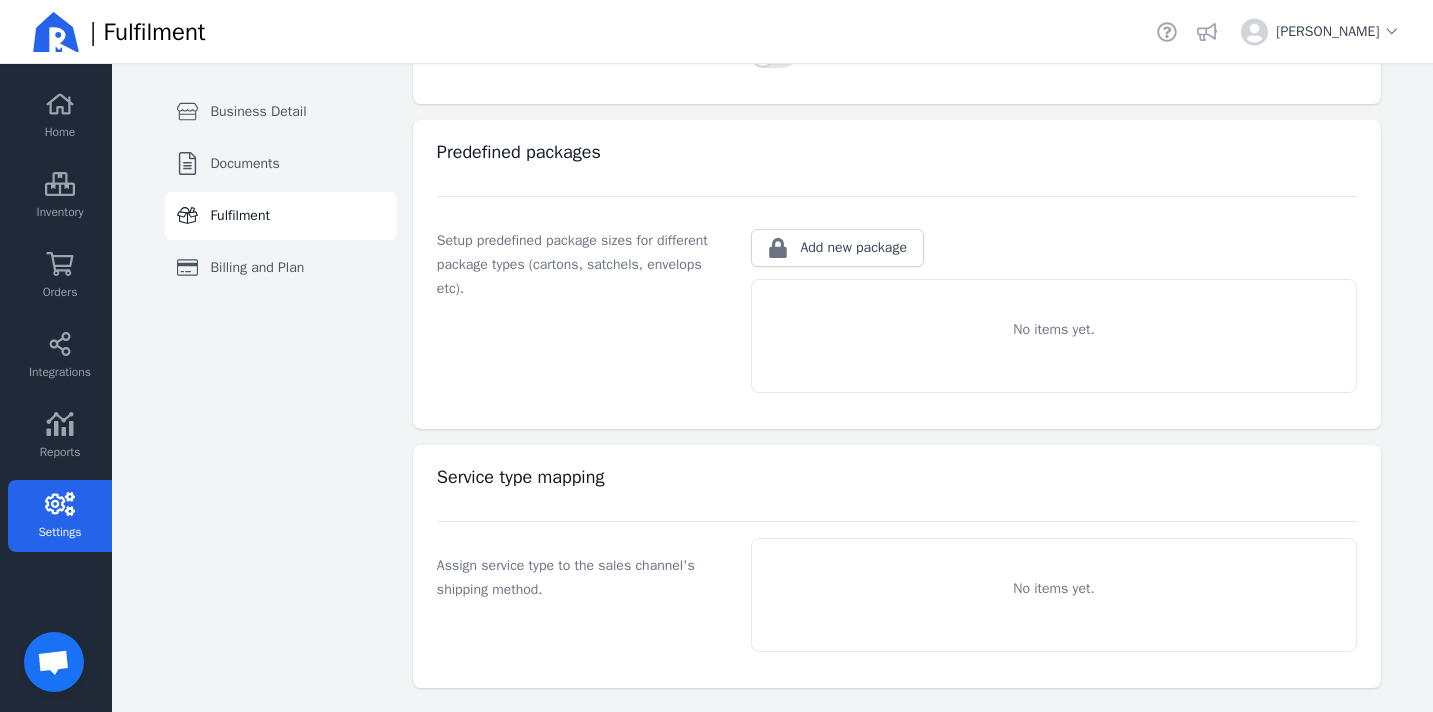 click on "Fulfilment" at bounding box center [240, 216] 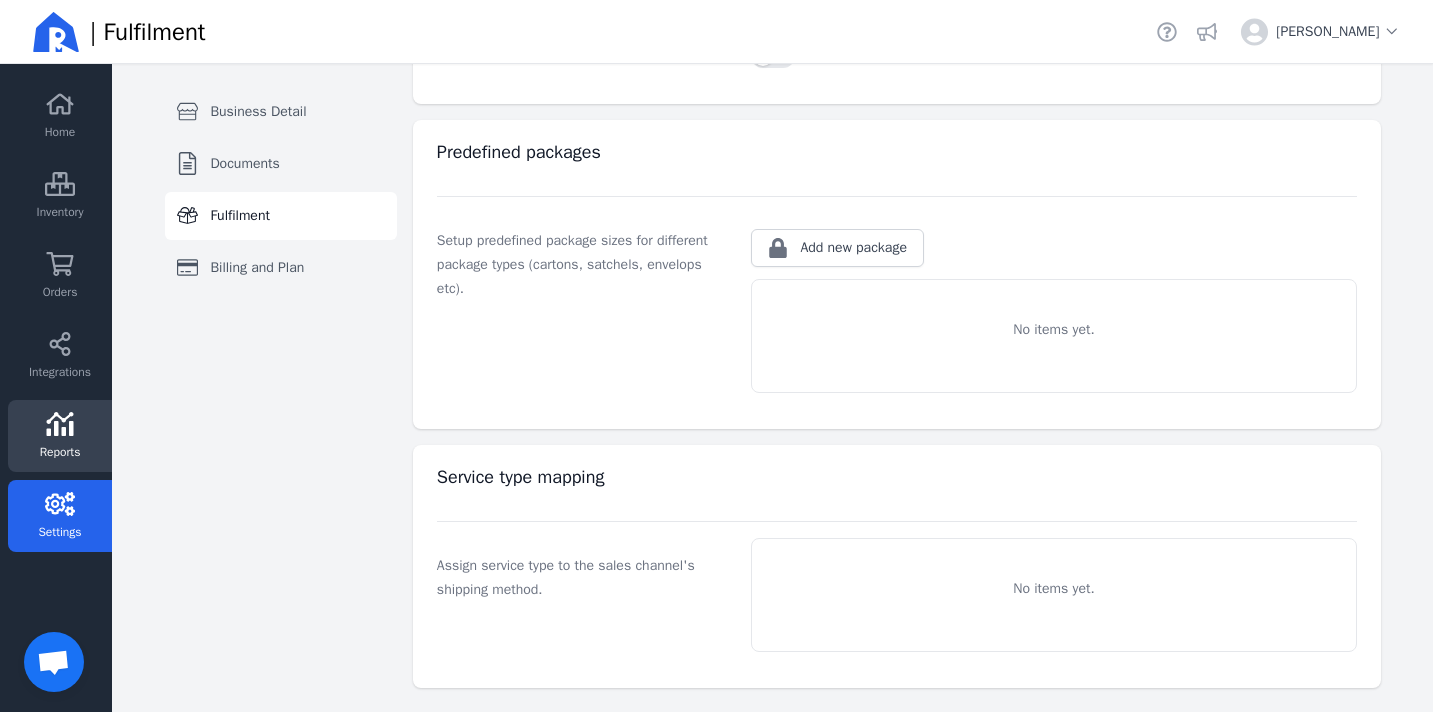 click on "Reports" at bounding box center [60, 452] 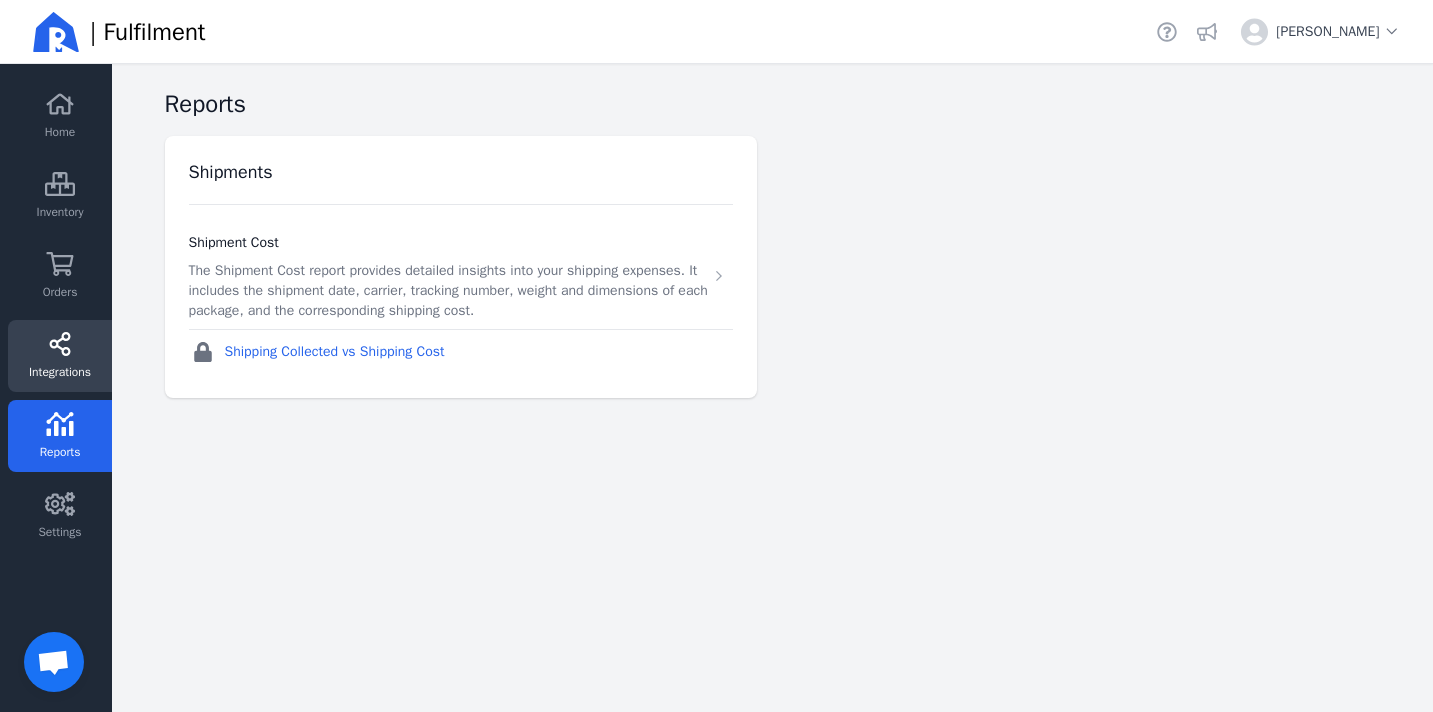 click on "Integrations" at bounding box center (60, 372) 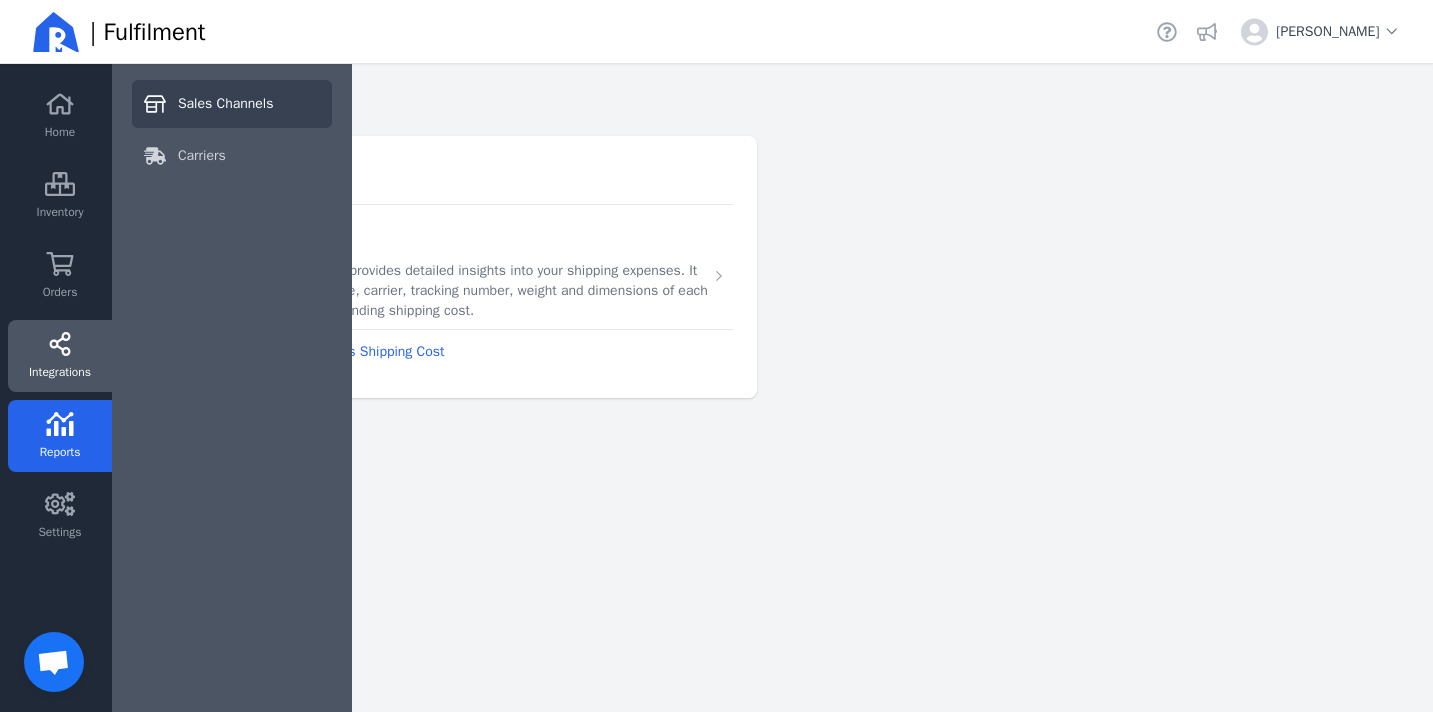 click on "Sales Channels" at bounding box center (226, 104) 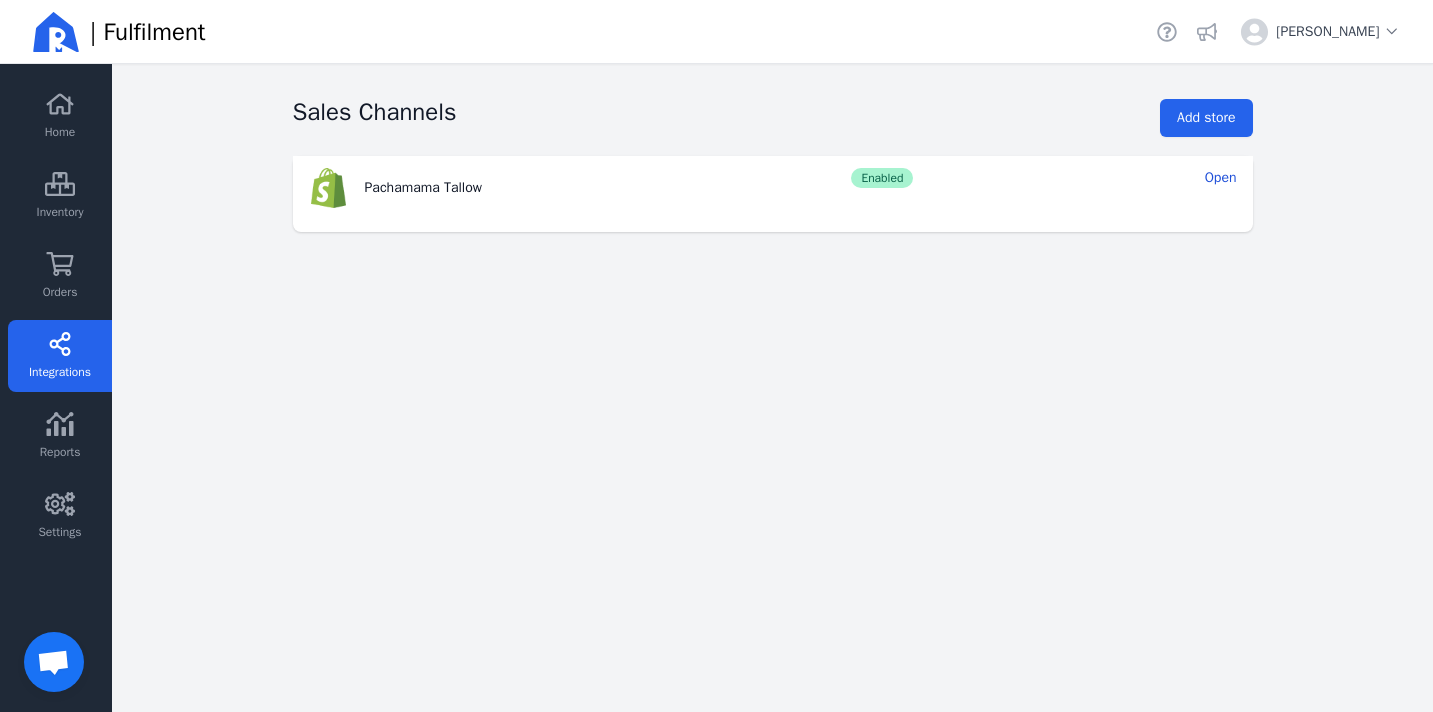 click on "Integrations" 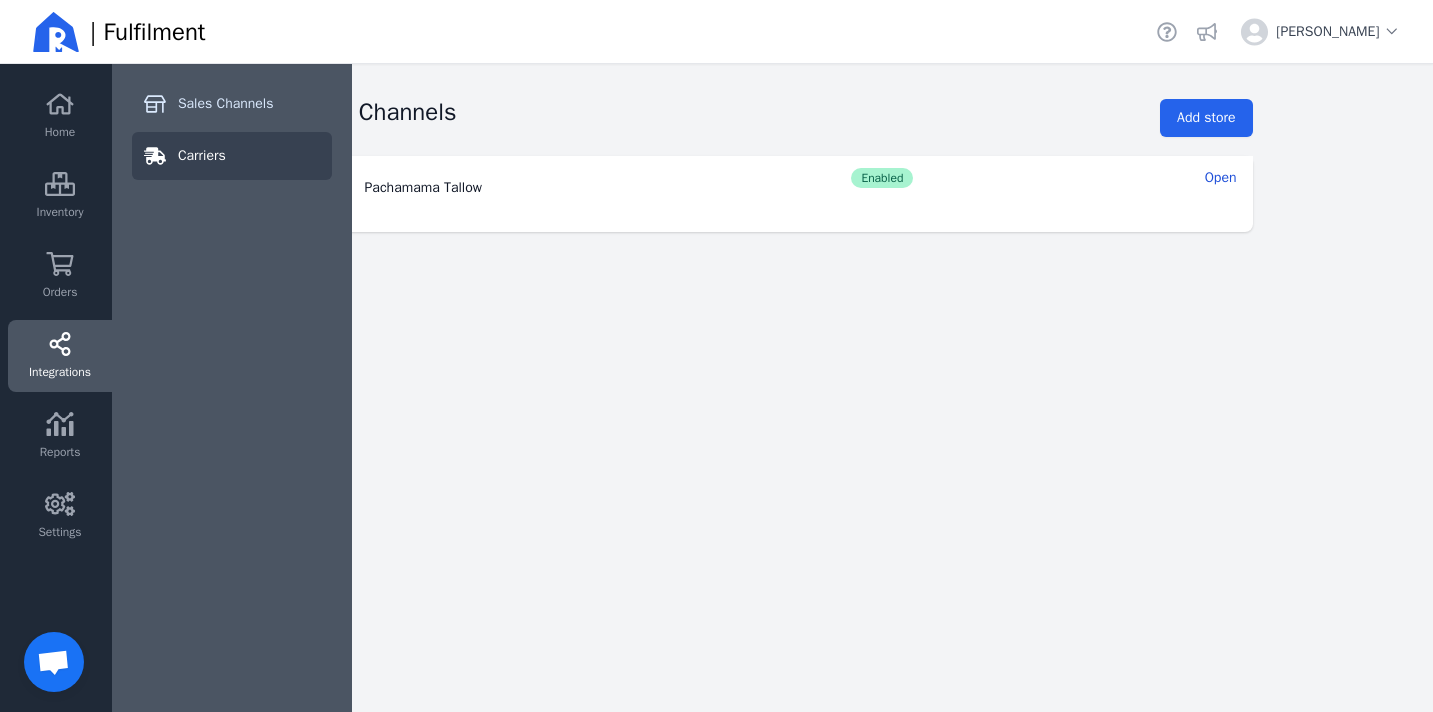 click on "Carriers" 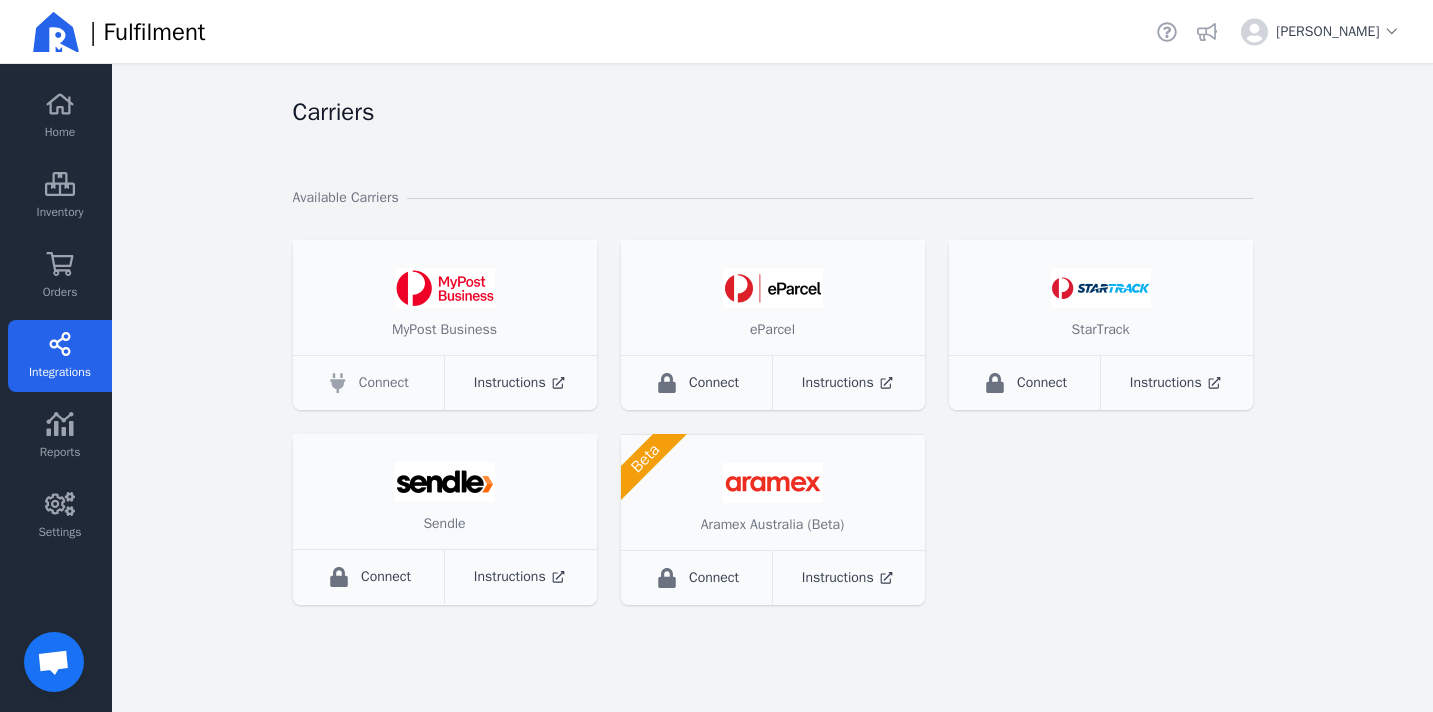click on "Connect" 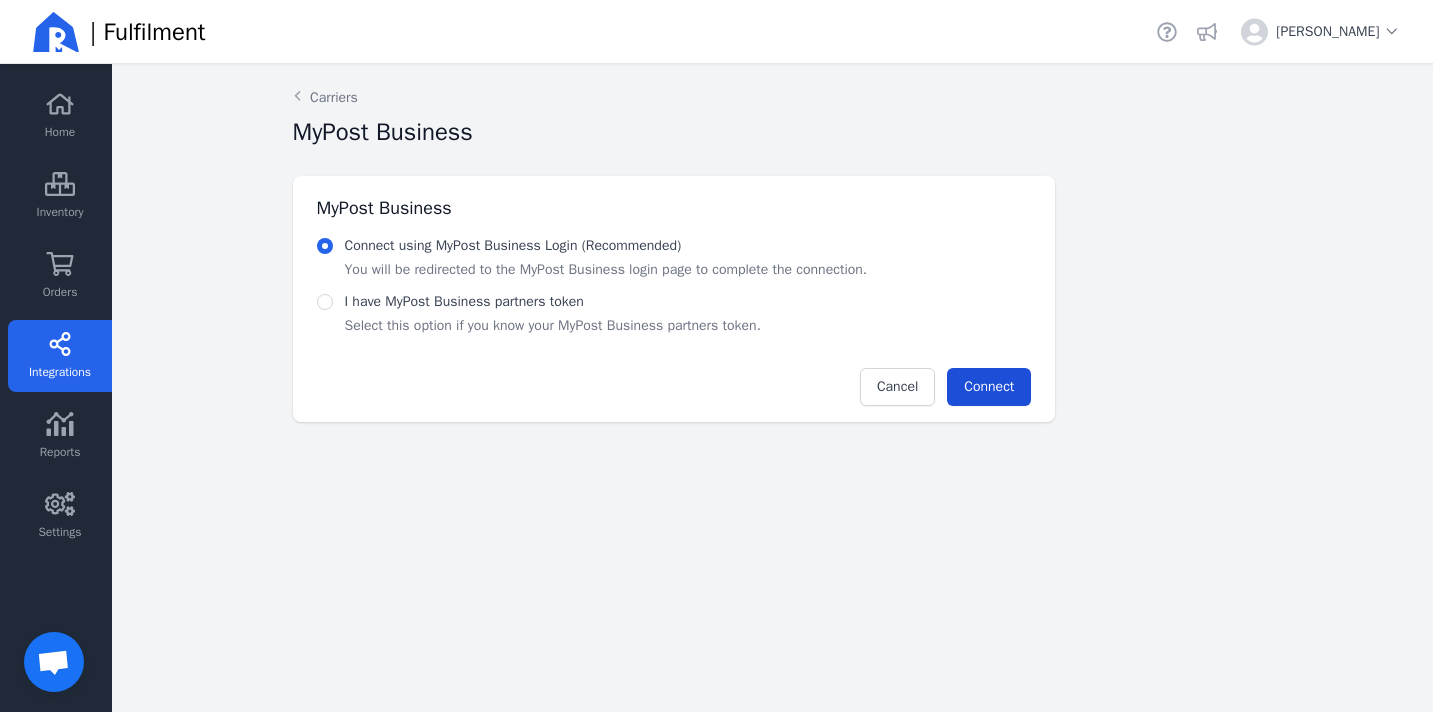 click on "Connect" at bounding box center (989, 386) 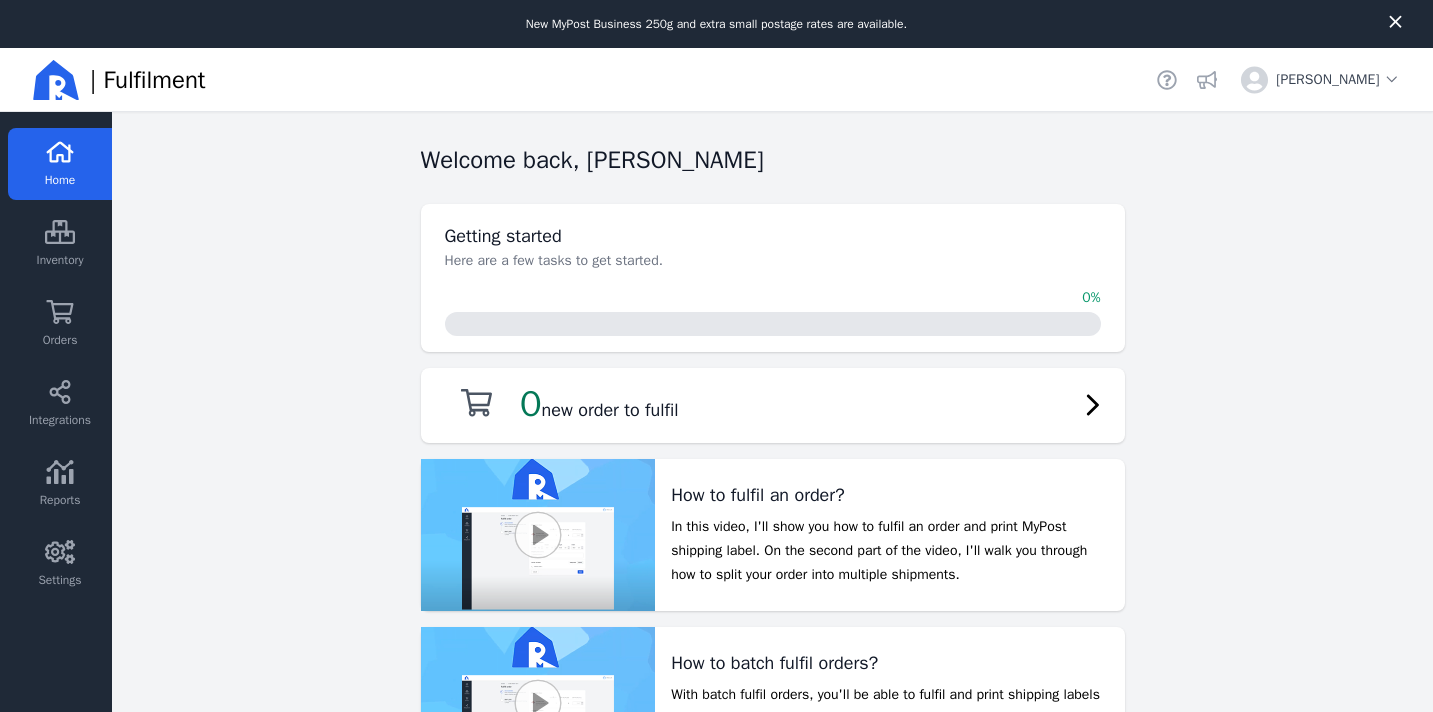 scroll, scrollTop: 0, scrollLeft: 0, axis: both 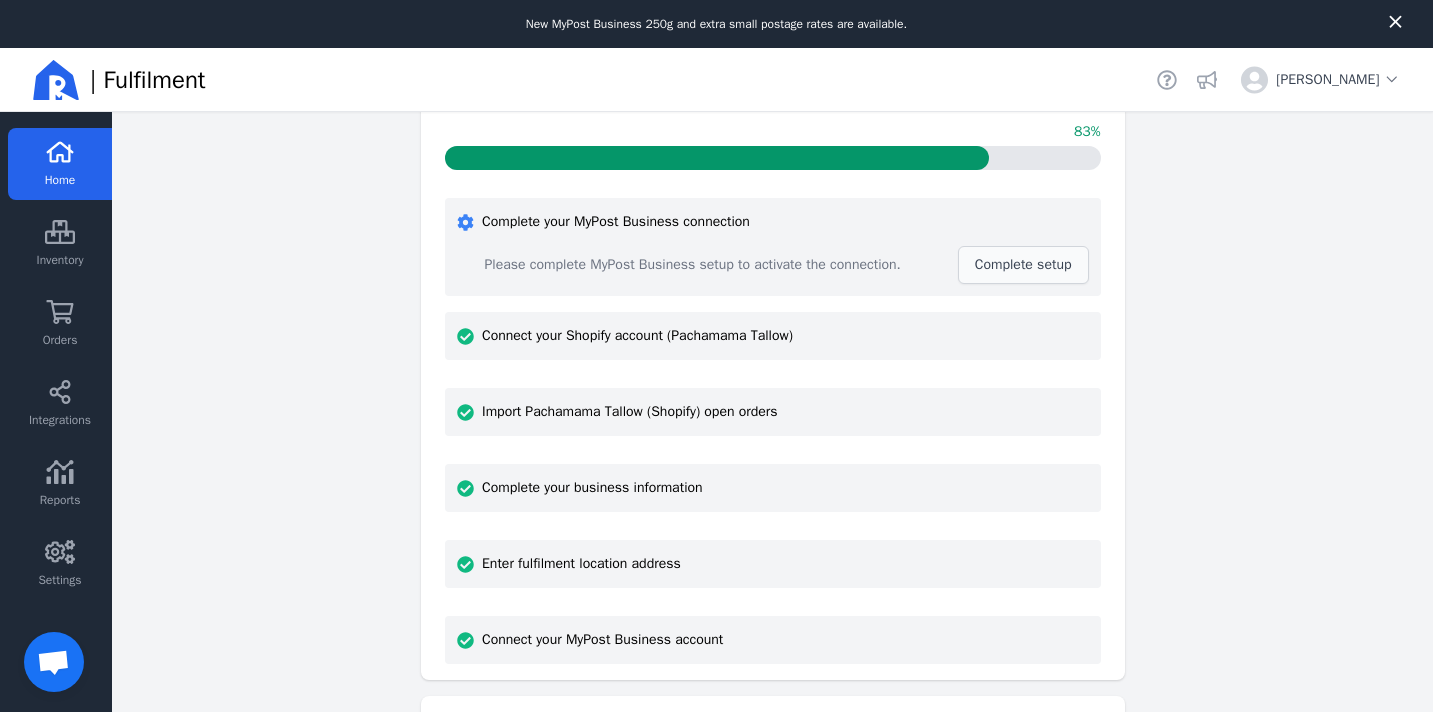 click on "Complete setup" at bounding box center (1023, 265) 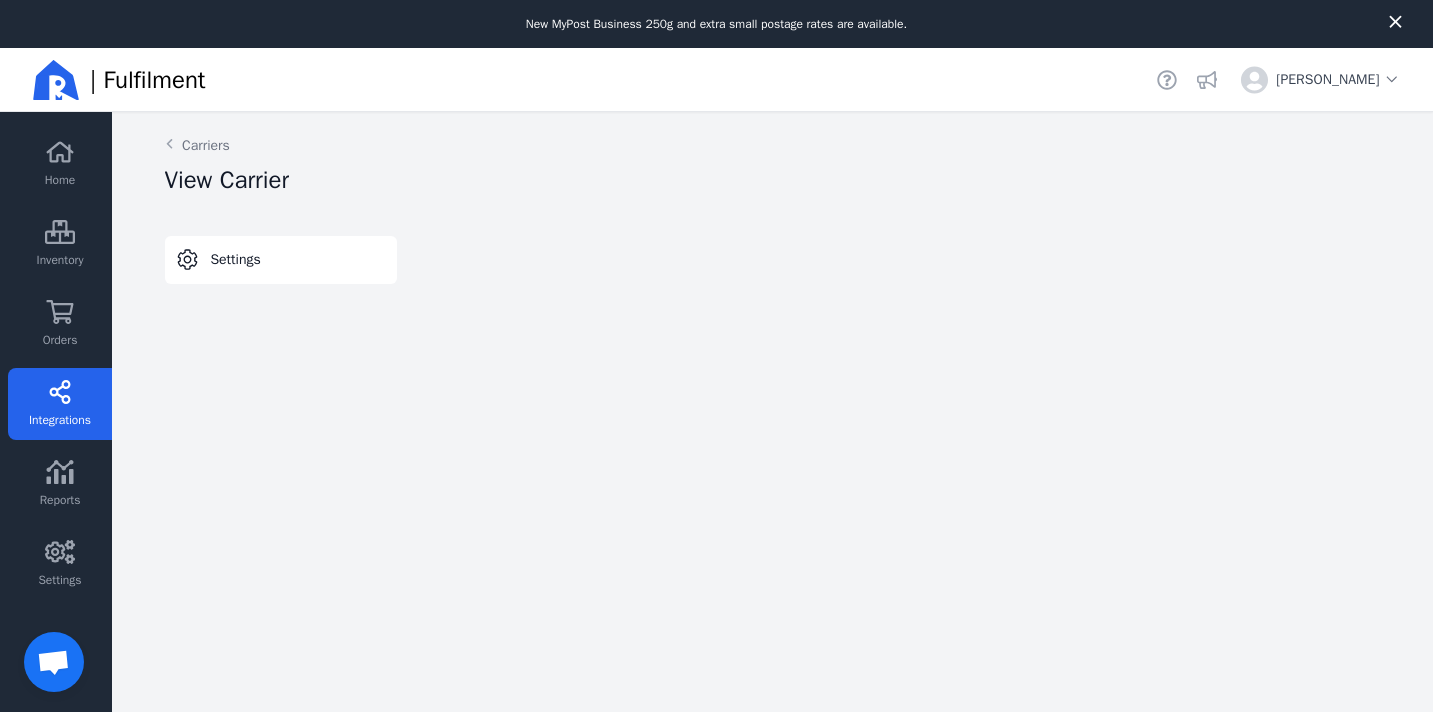 scroll, scrollTop: 0, scrollLeft: 0, axis: both 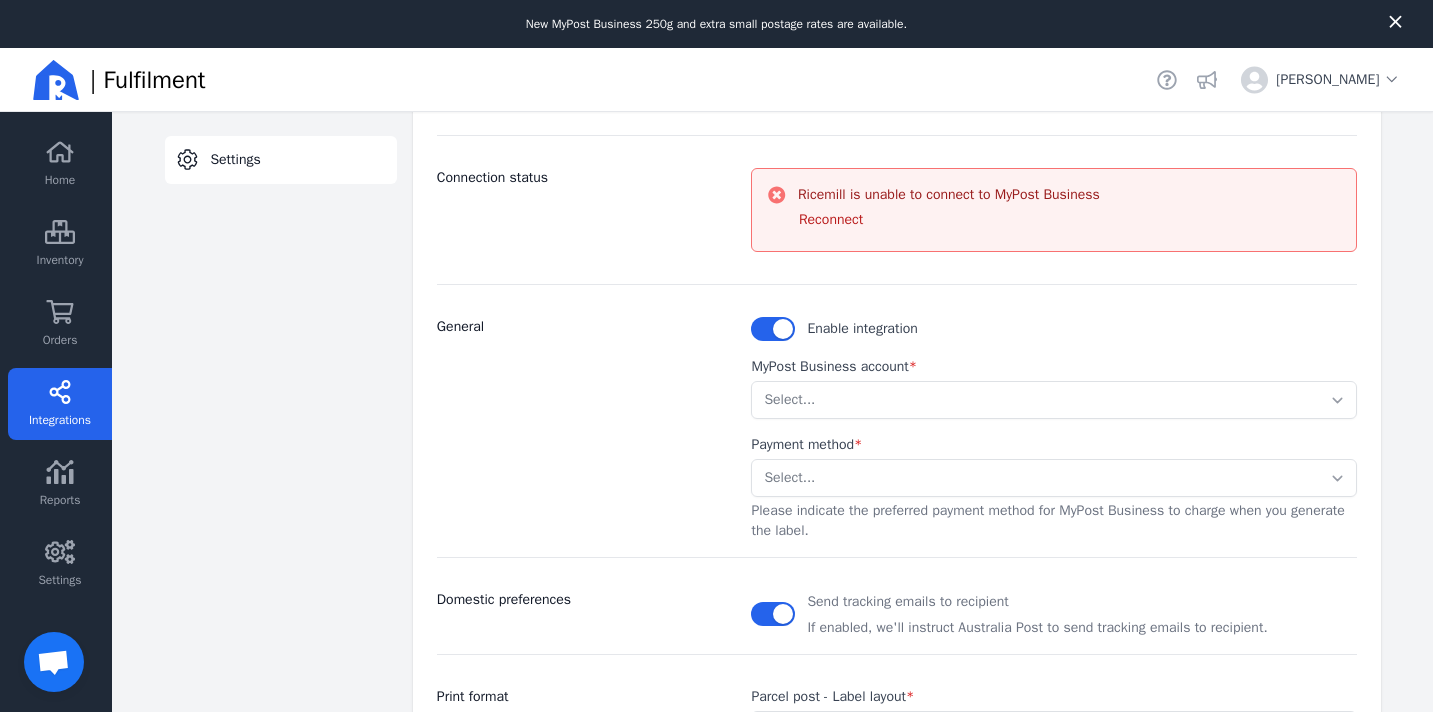 click on "Payment method  * Select... Stored Credit Card Please indicate the preferred payment method for MyPost Business to charge when you generate the label." 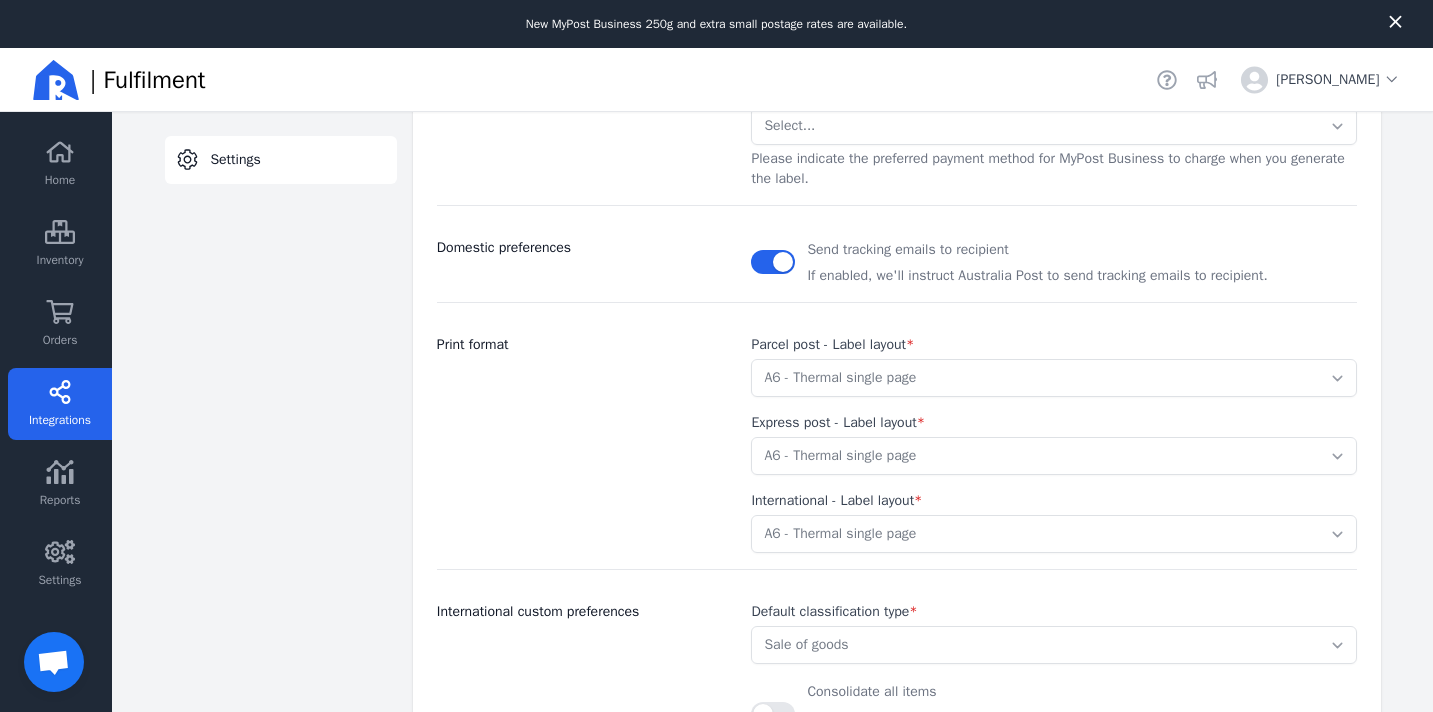scroll, scrollTop: 632, scrollLeft: 0, axis: vertical 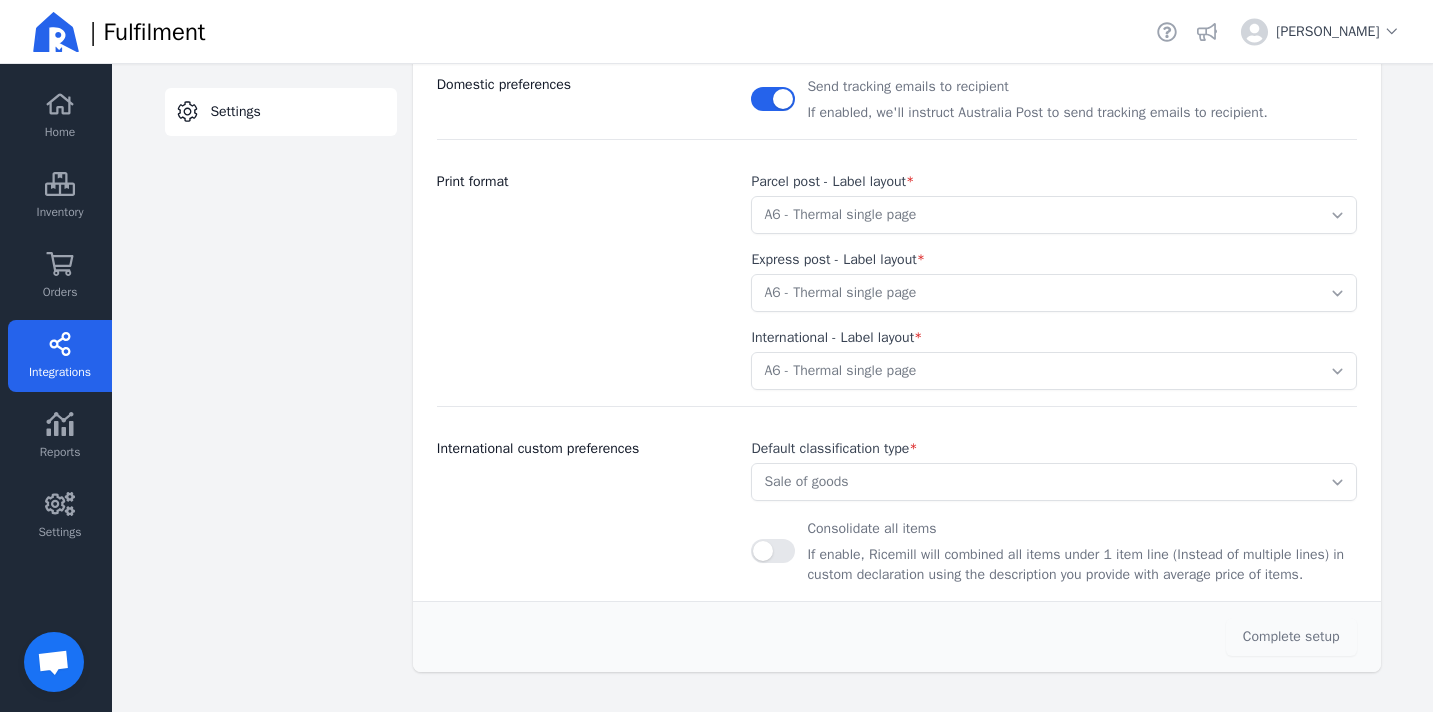 click at bounding box center (53, 664) 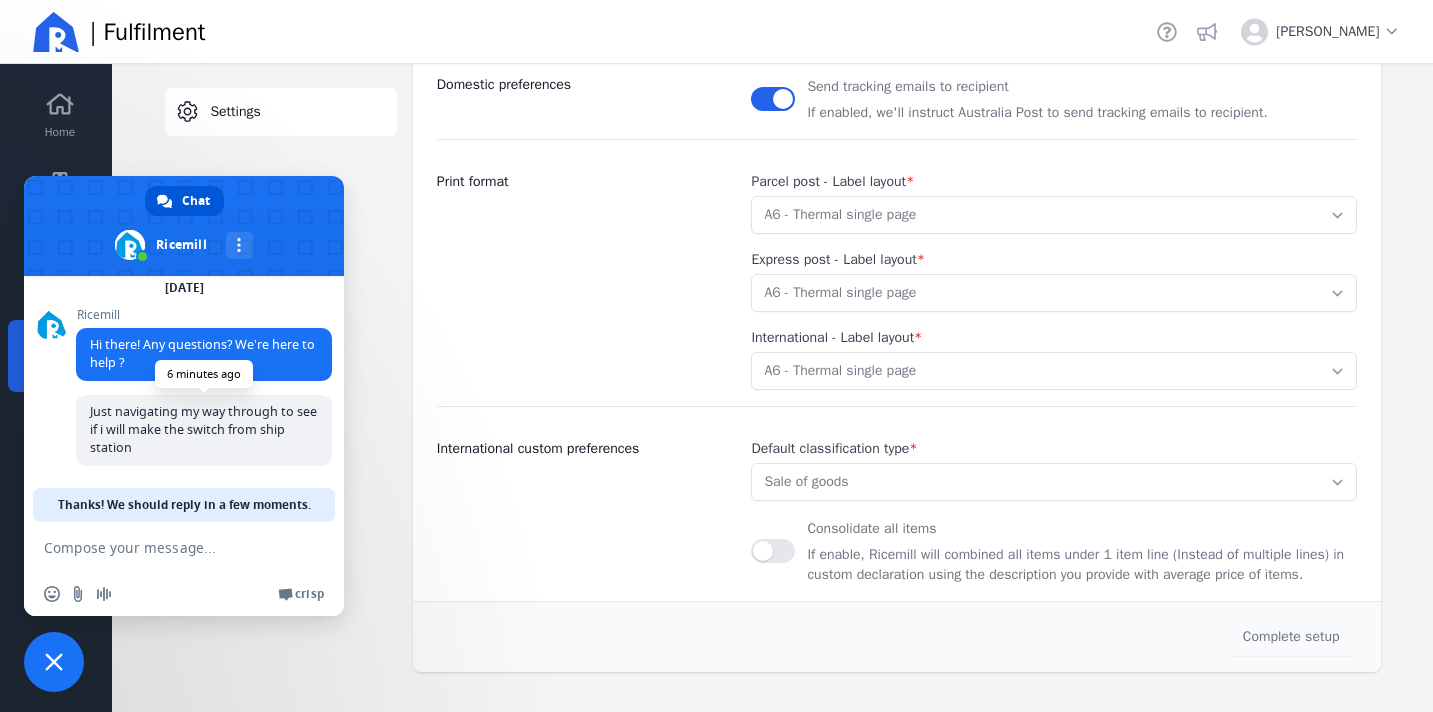scroll, scrollTop: 14, scrollLeft: 0, axis: vertical 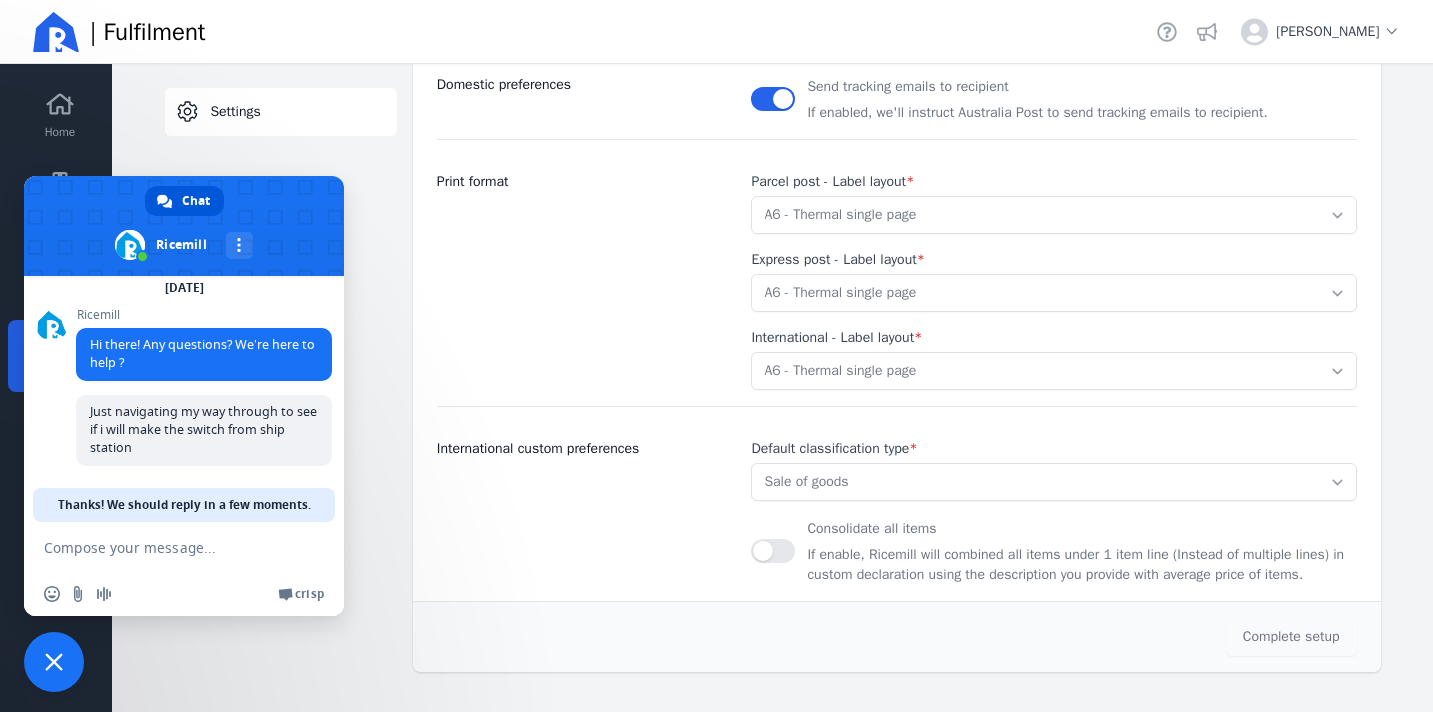click on "Connection status Ricemill is unable to connect to MyPost Business Reconnect General Enable integration MyPost Business account  * Select... Payment method  * Select... Stored Credit Card Please indicate the preferred payment method for MyPost Business to charge when you generate the label. Domestic preferences Send tracking emails to recipient If enabled, we'll instruct Australia Post to send tracking emails to recipient. Print format Parcel post - Label layout  * Select... A4 - Four labels per page A4 - Single label per page A6 - Thermal single page A4 - Four labels per page (without Australia Post branding) A4 - Single label per page (without Australia Post branding) A6 - Thermal single page (without Australia Post branding) Express post - Label layout  * Select... A4 - Four labels per page A4 - Single label per page A6 - Thermal single page A4 - Four labels per page (without Australia Post branding) A4 - Single label per page (without Australia Post branding) International - Label layout  * Select... *" 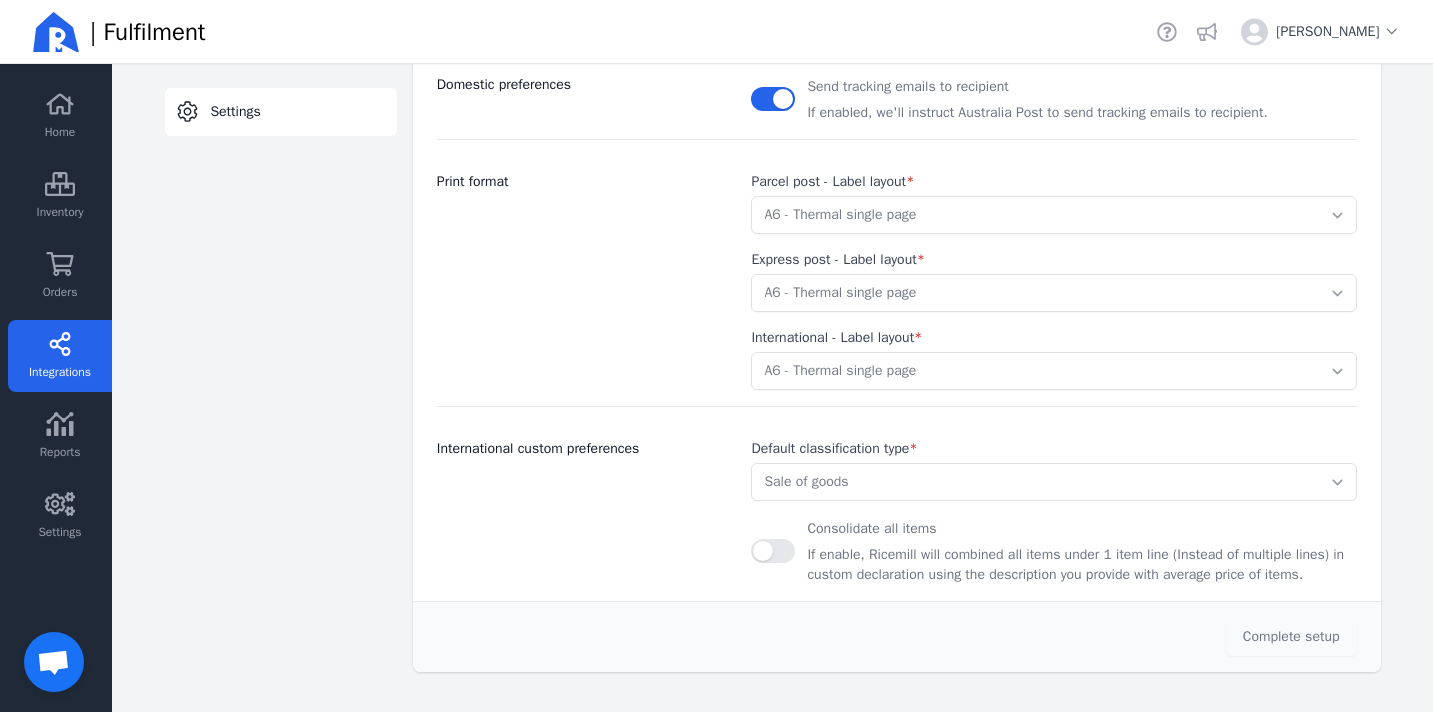 scroll, scrollTop: 0, scrollLeft: 0, axis: both 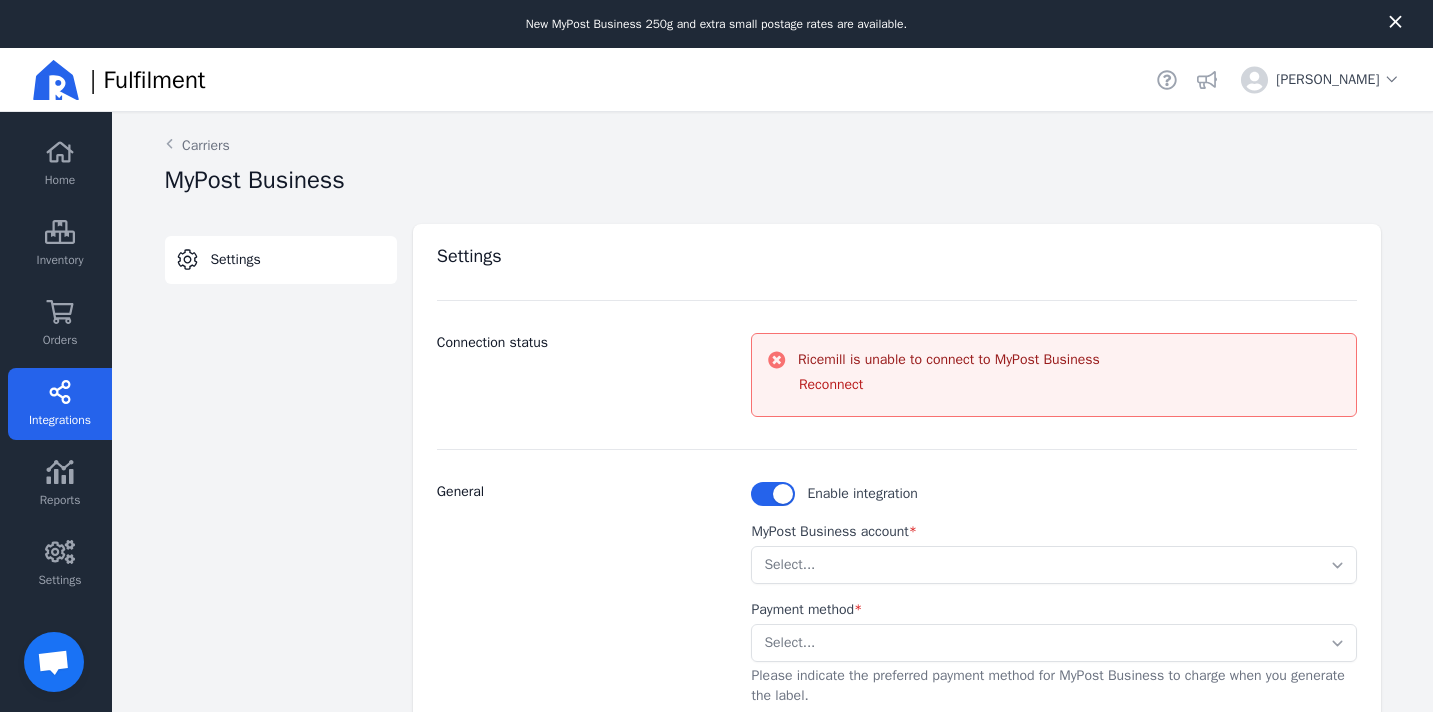 click 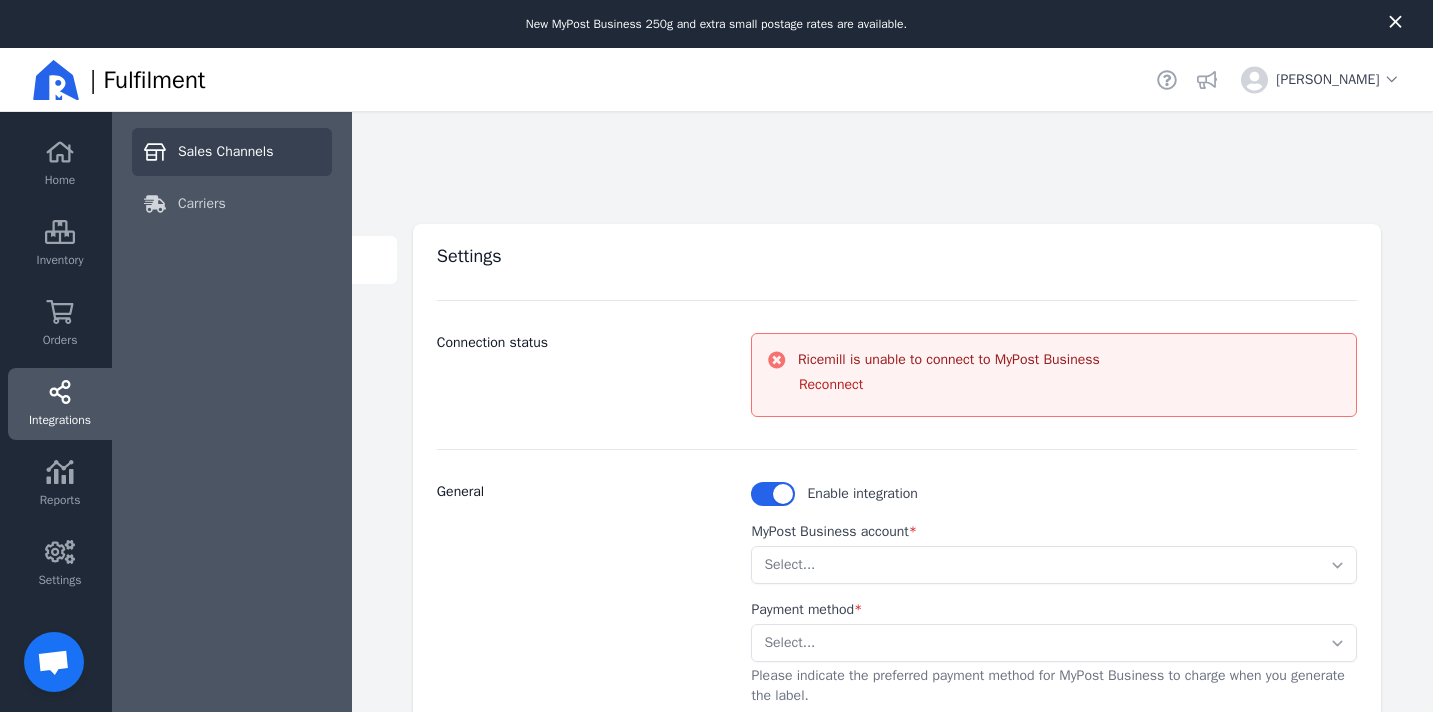 click on "Sales Channels" at bounding box center (226, 152) 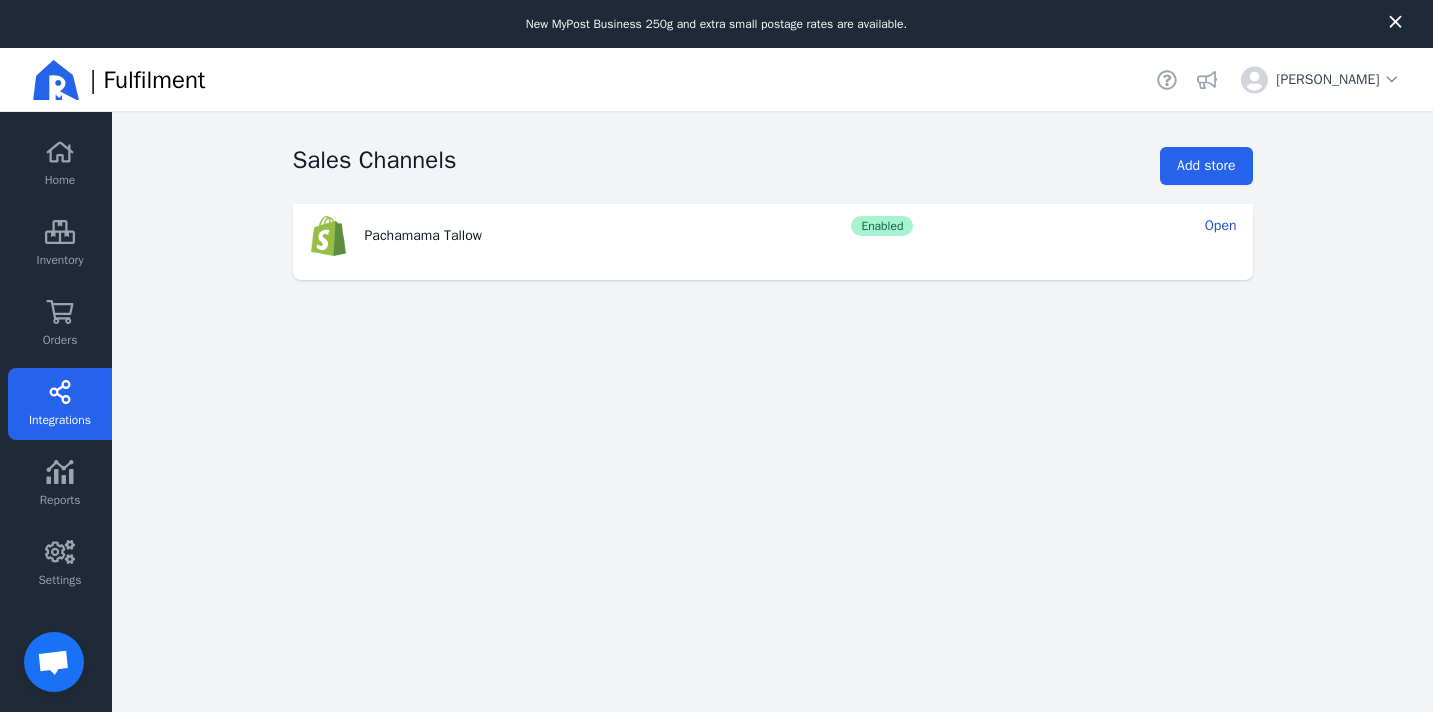 click on "Integrations" at bounding box center [60, 420] 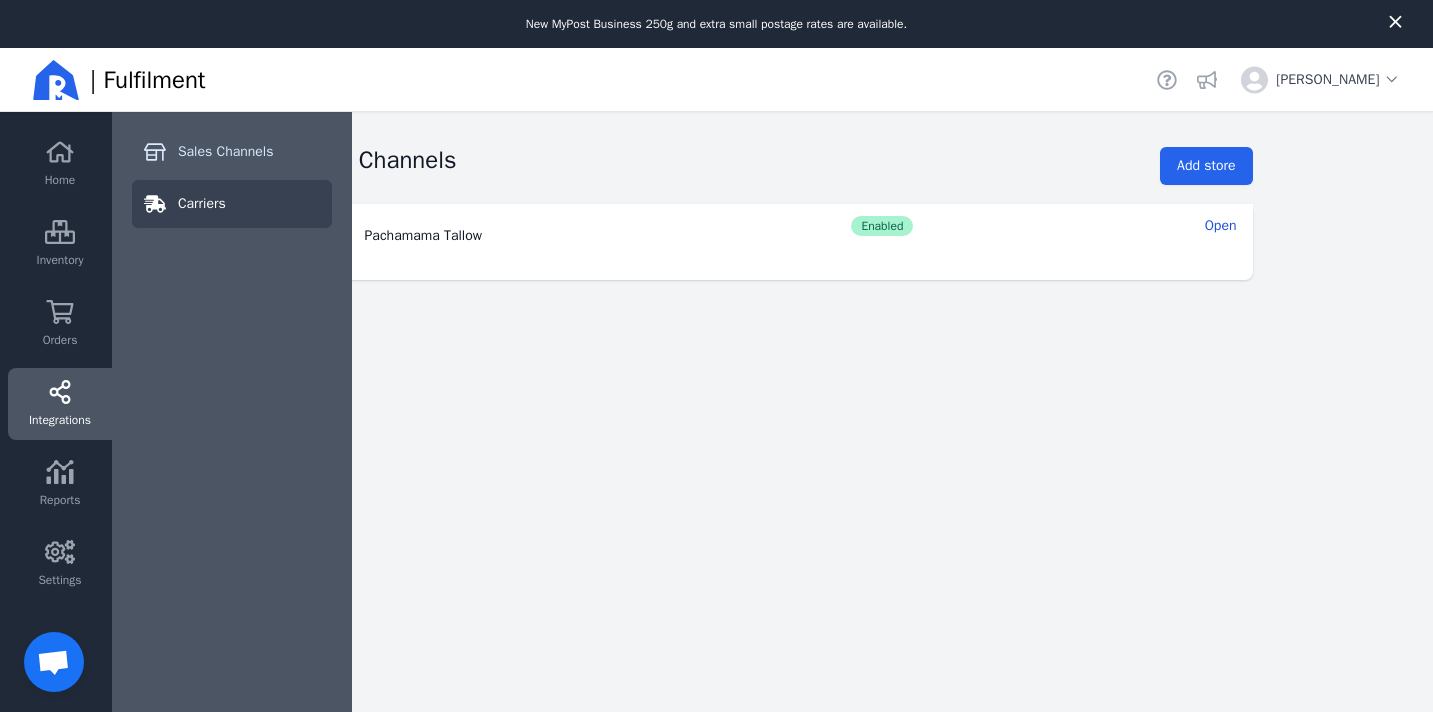 click on "Carriers" at bounding box center (202, 204) 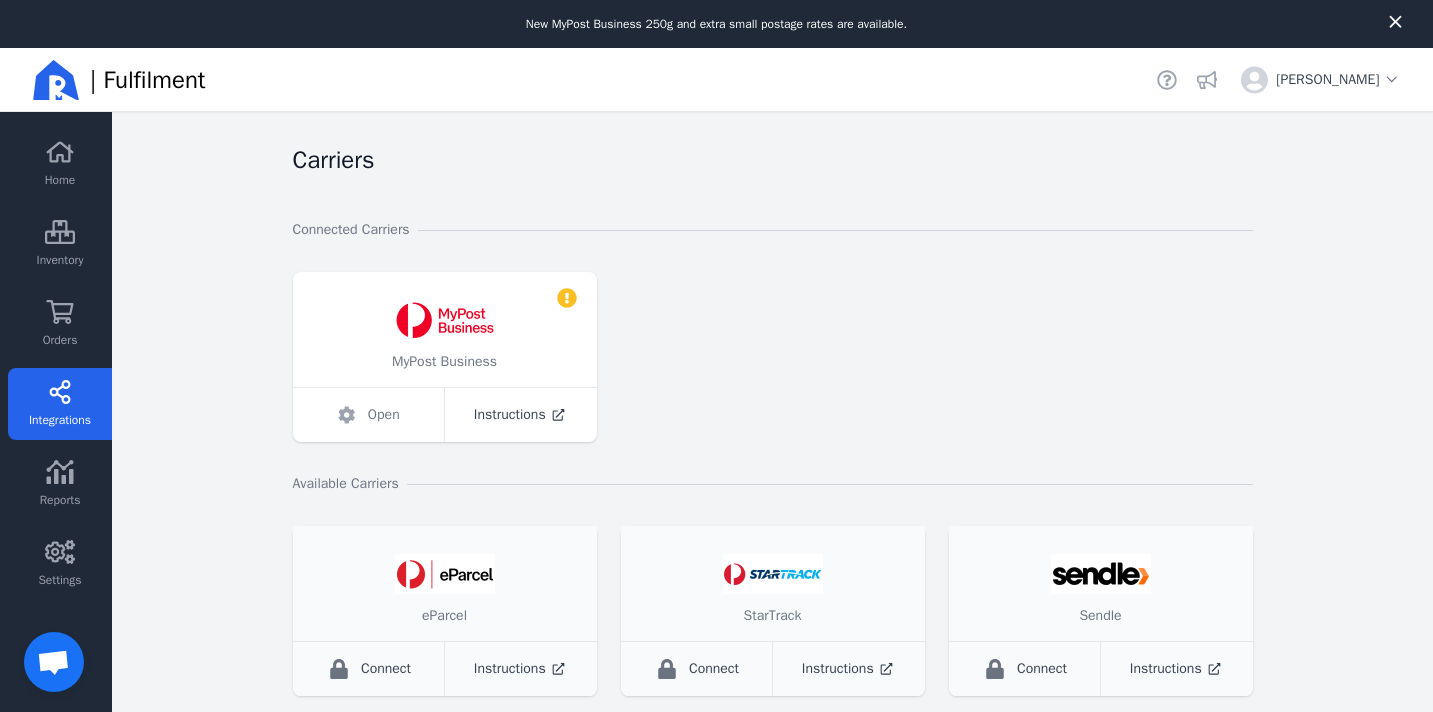 click on "Open" 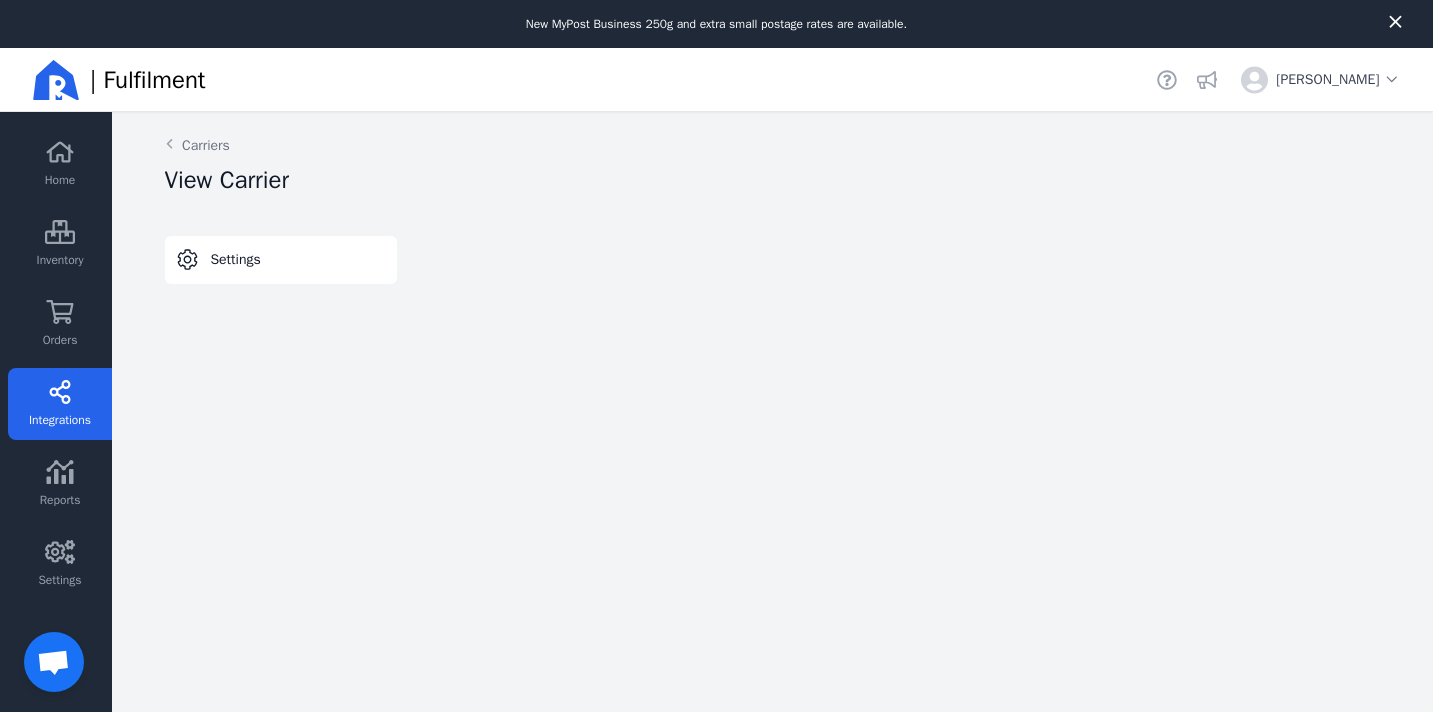 select on "THERMAL-LABEL-A6-1PP" 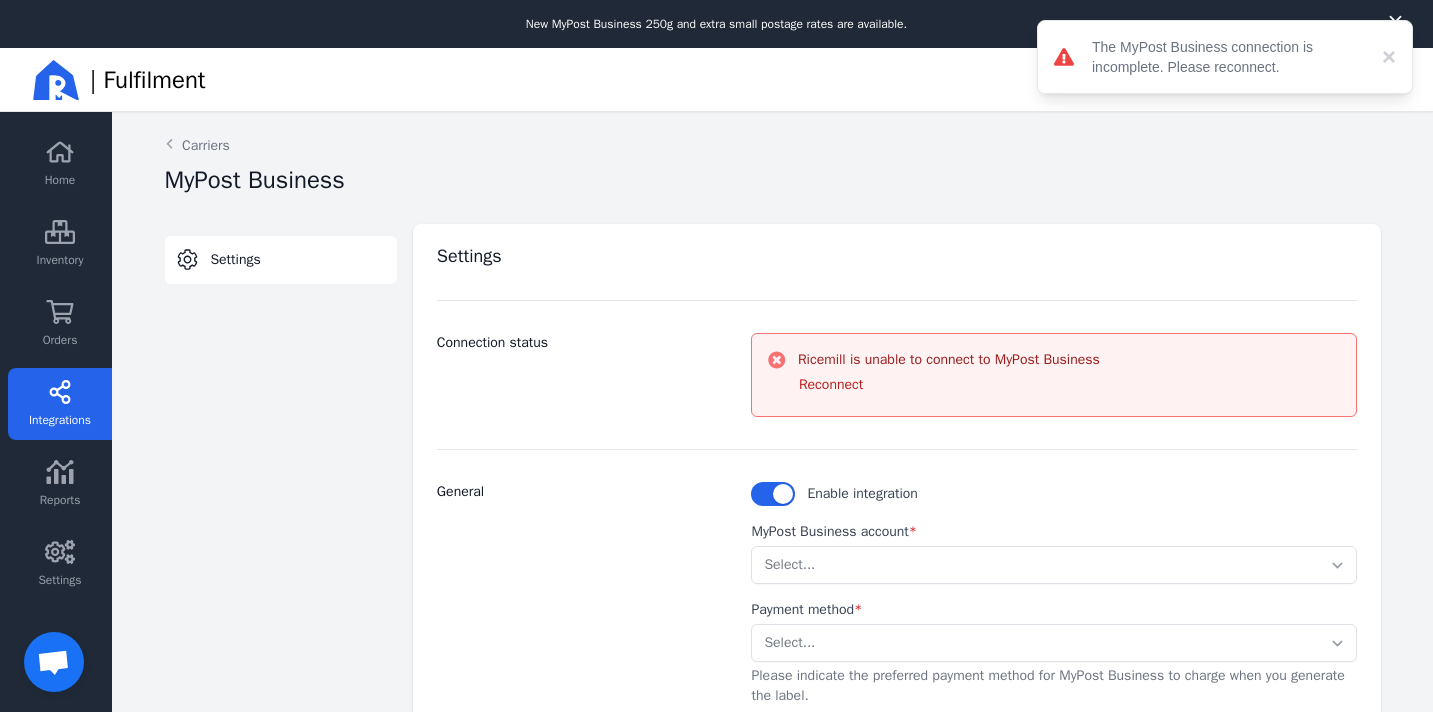 click on "Settings" at bounding box center (235, 260) 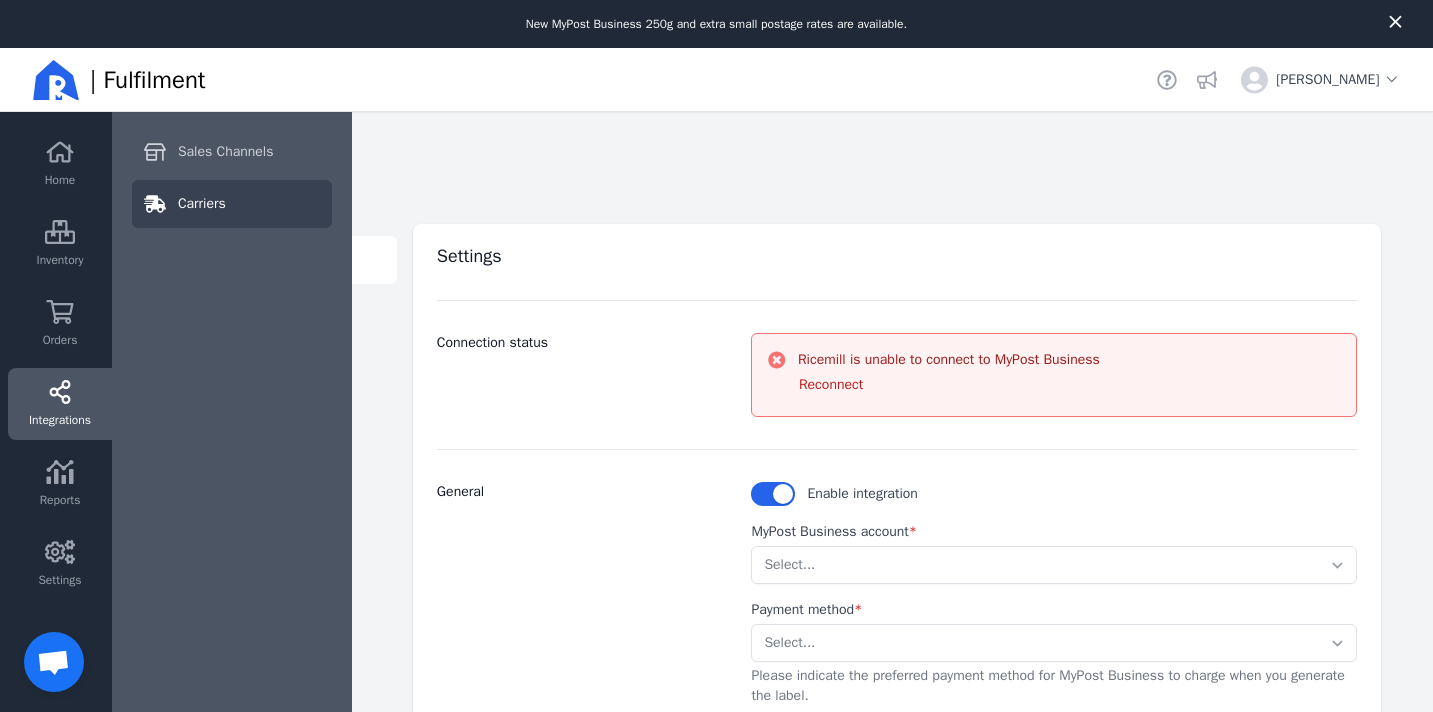 click on "Carriers" at bounding box center (202, 204) 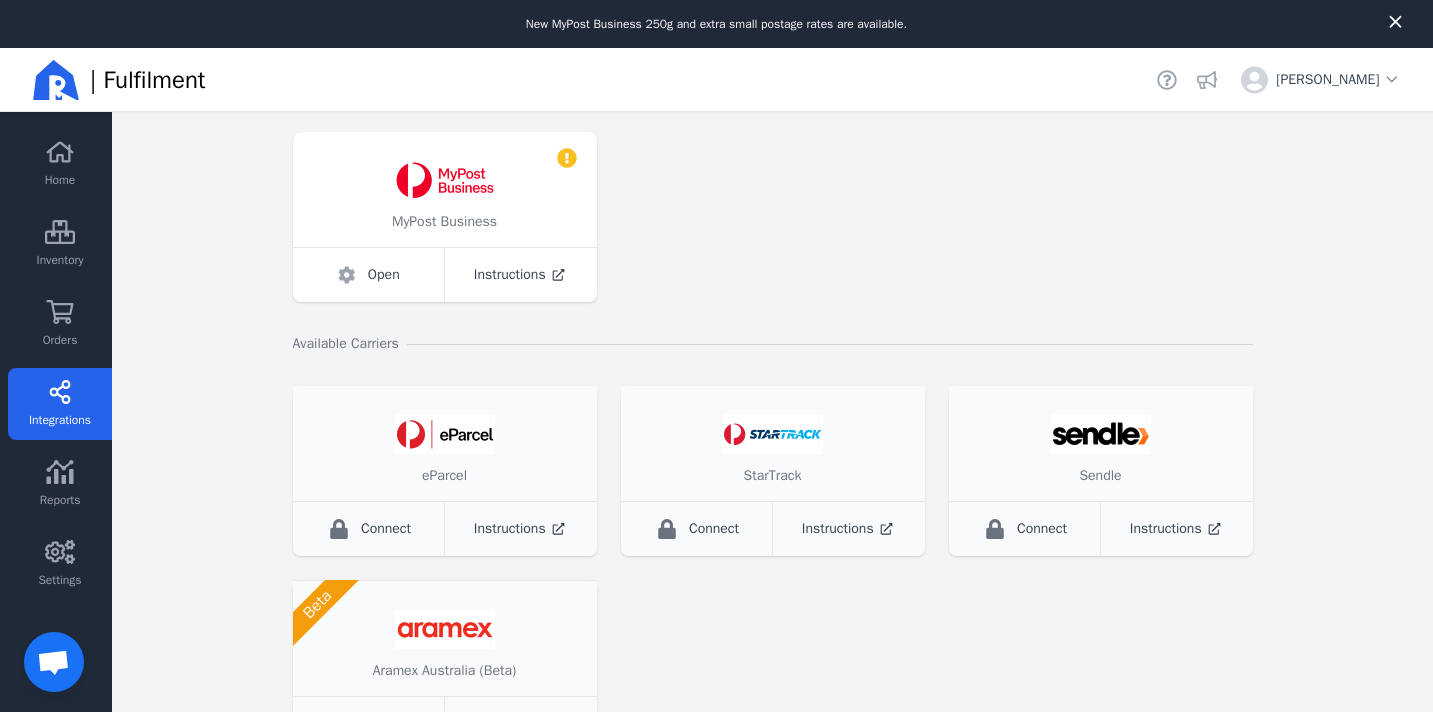 scroll, scrollTop: 155, scrollLeft: 0, axis: vertical 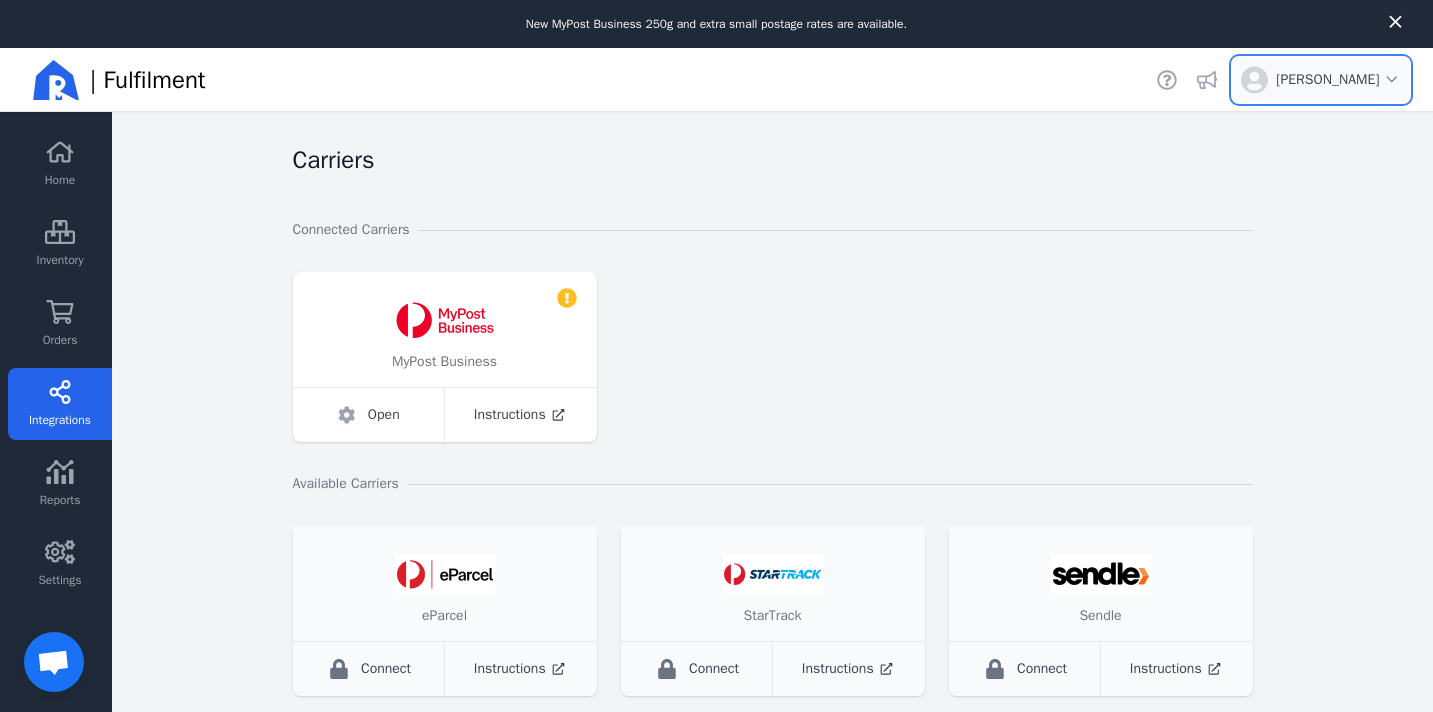 click on "Open user menu for  [PERSON_NAME]" 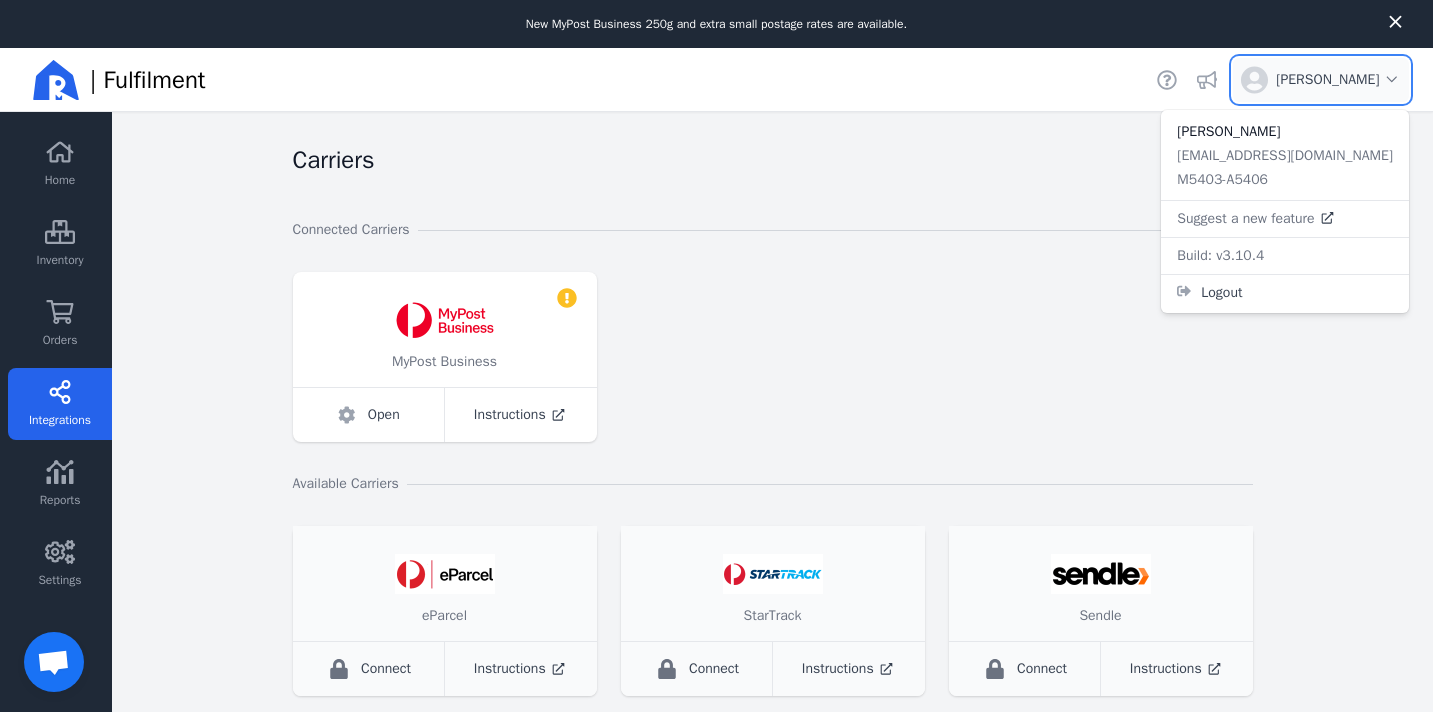 click on "Open user menu for  [PERSON_NAME]" 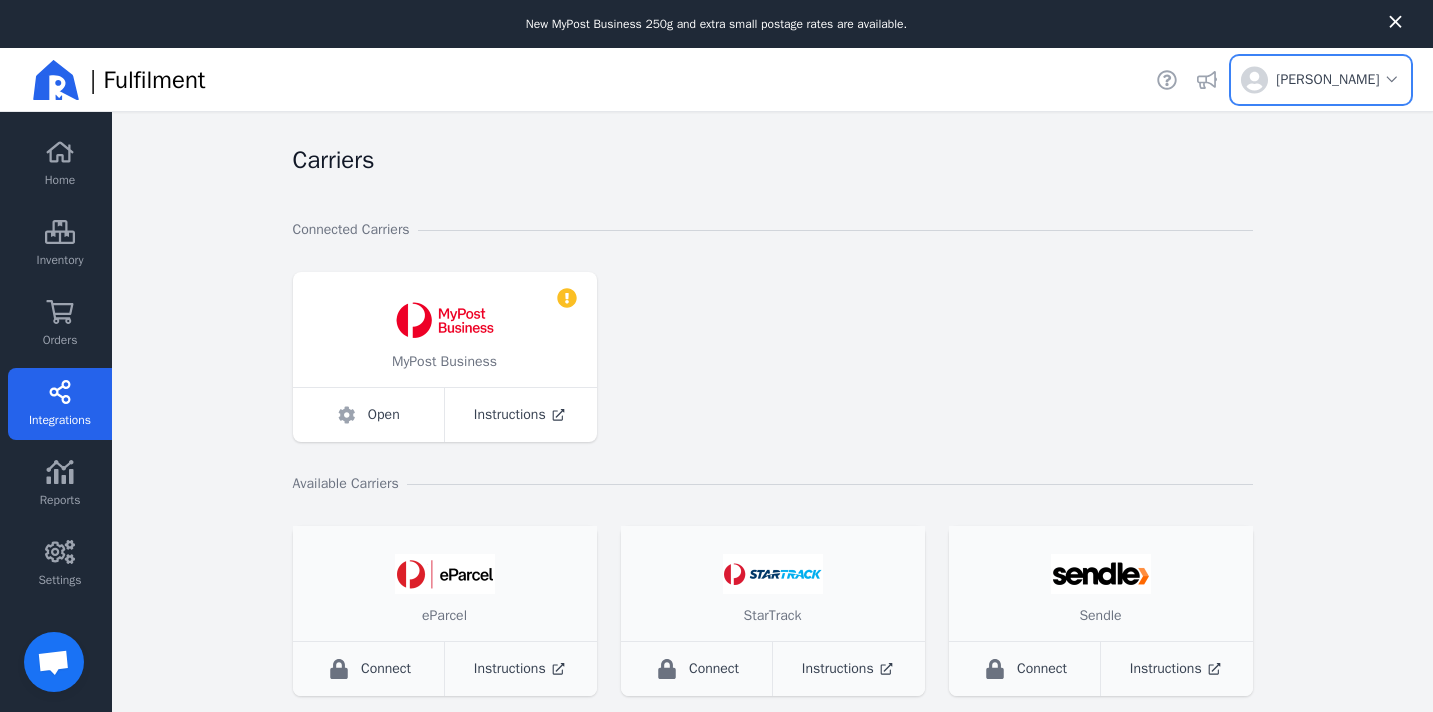 scroll, scrollTop: 155, scrollLeft: 0, axis: vertical 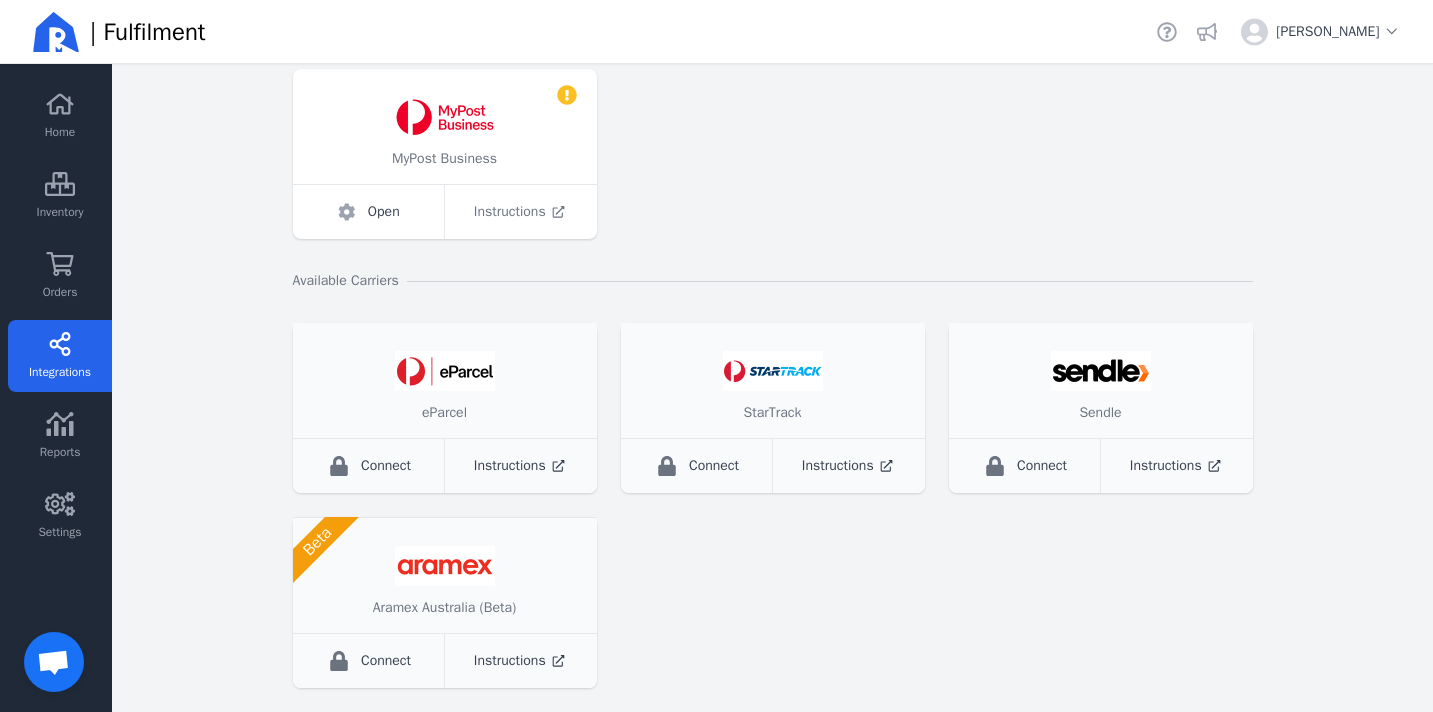 click on "Instructions" 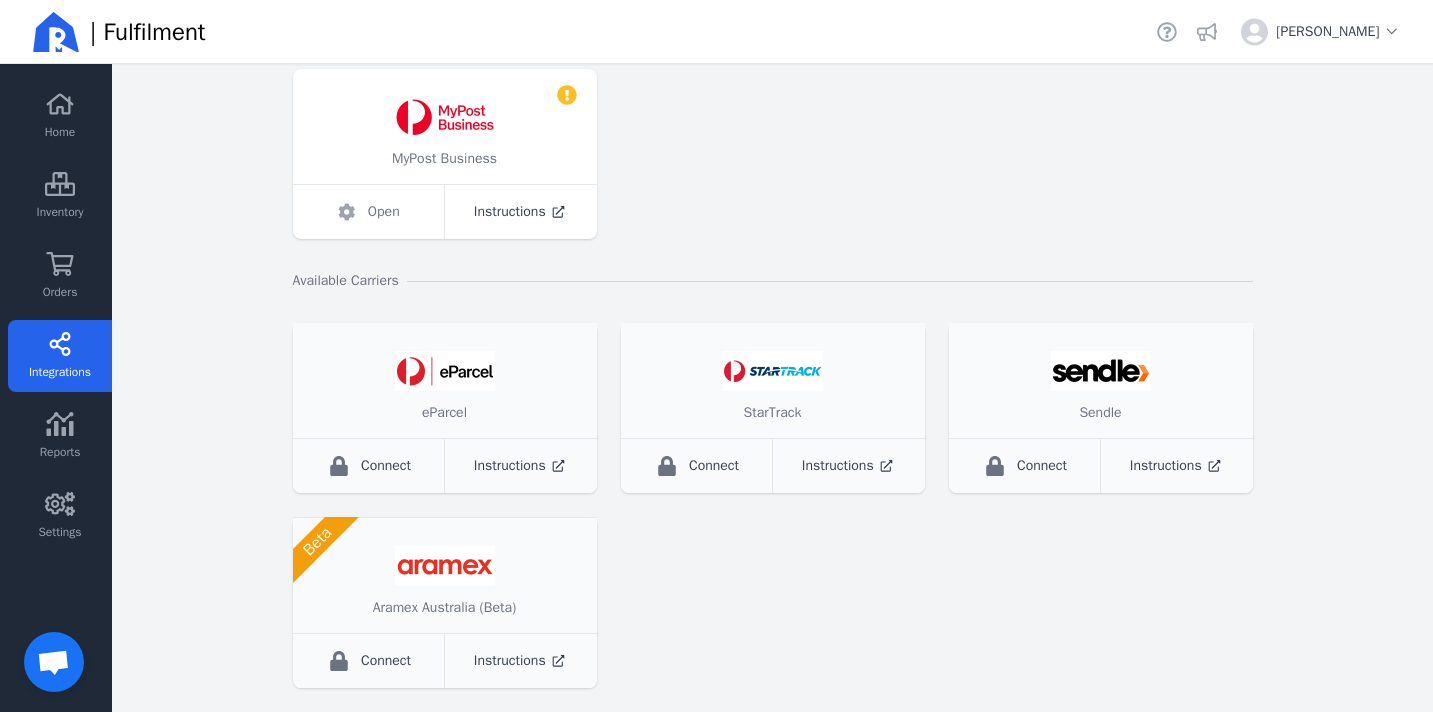click on "Open" at bounding box center [369, 212] 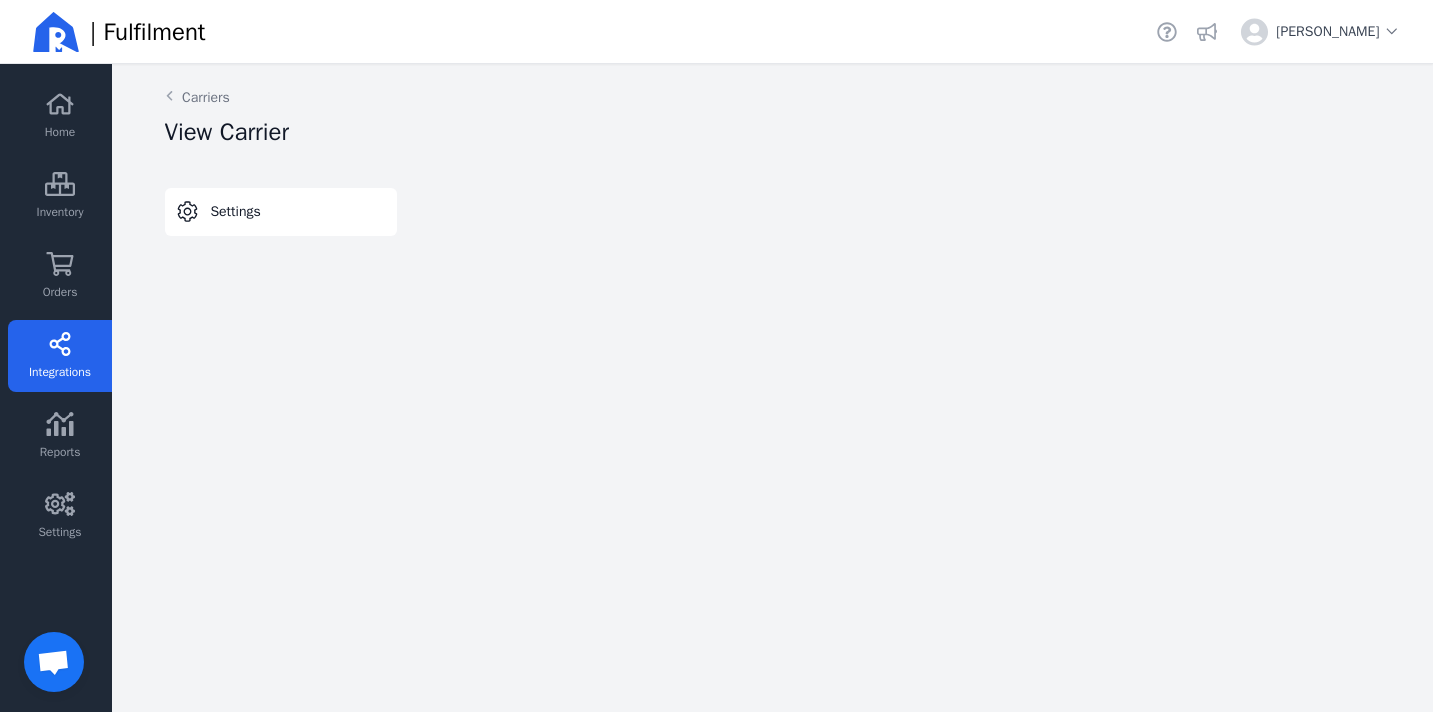scroll, scrollTop: 0, scrollLeft: 0, axis: both 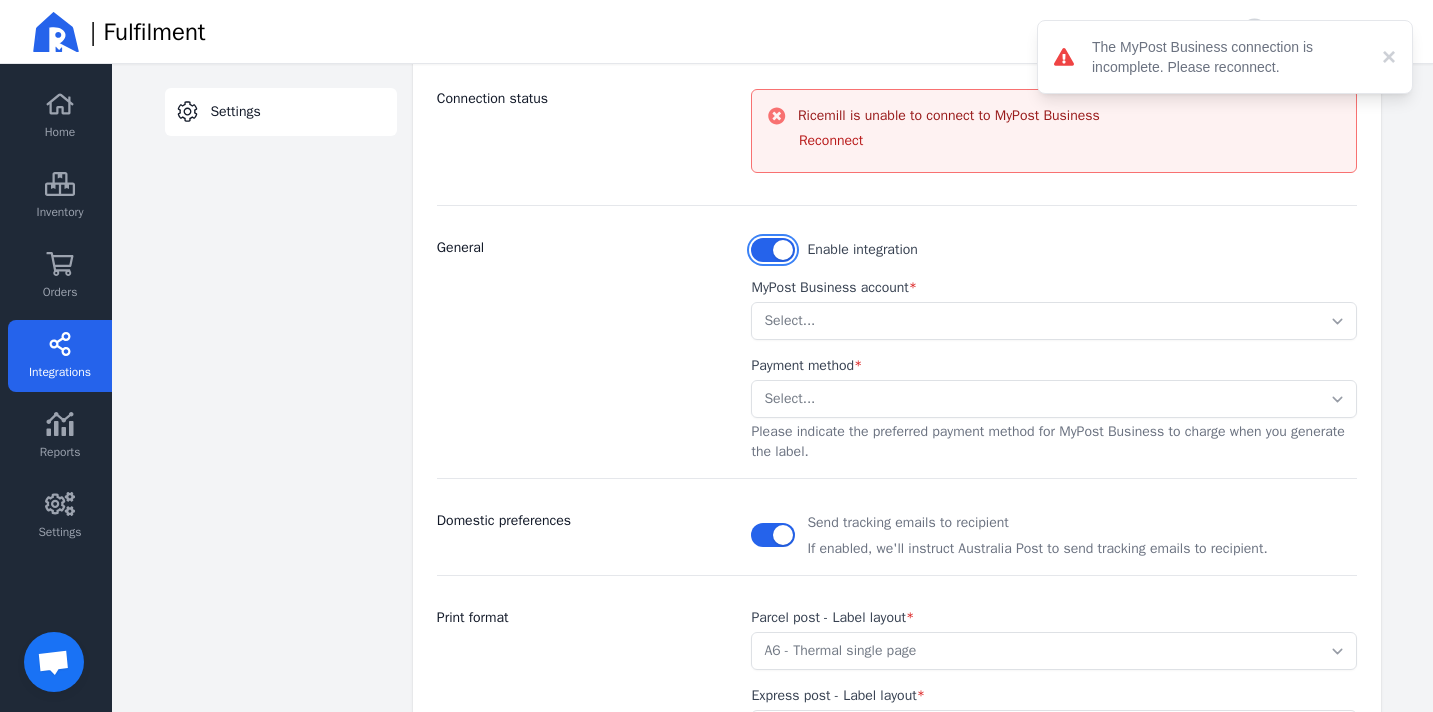 click at bounding box center [773, 250] 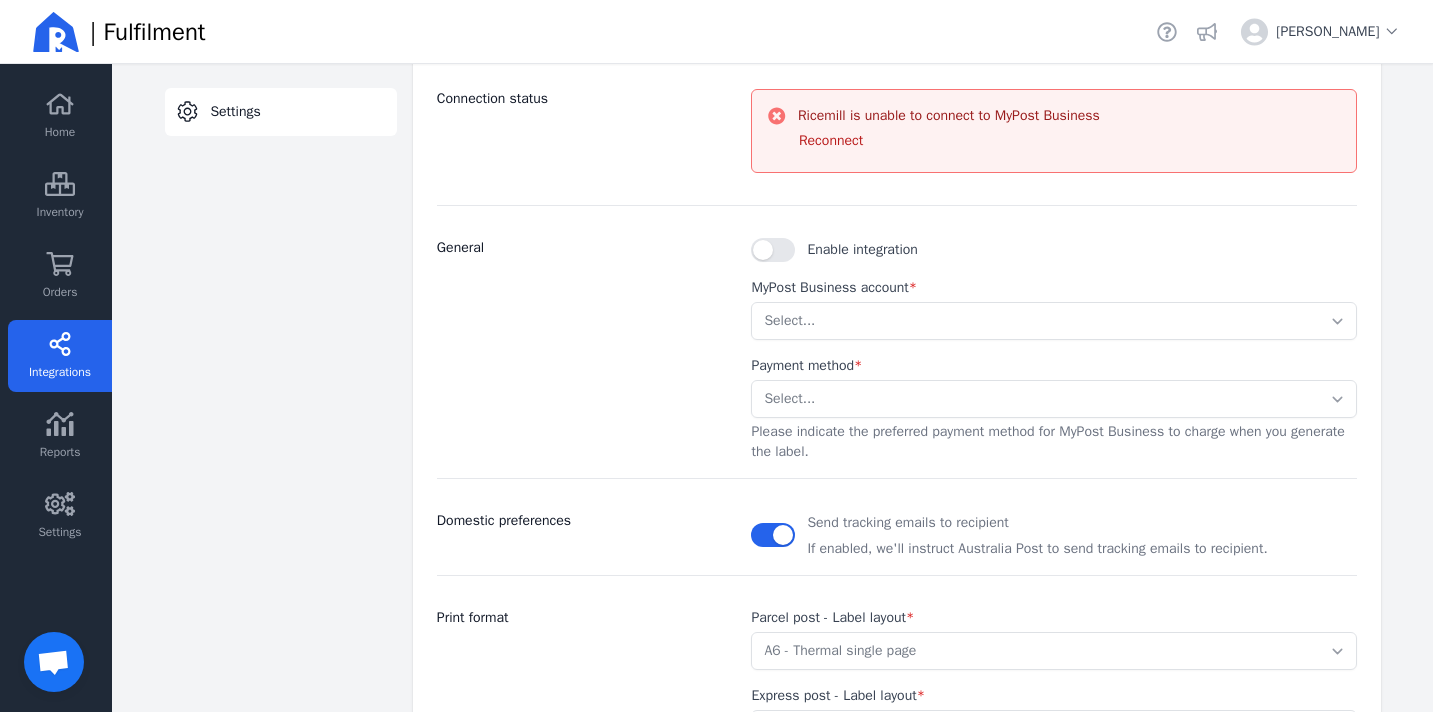 click on "Connection status Ricemill is unable to connect to MyPost Business Reconnect General Enable integration MyPost Business account  * Select... Payment method  * Select... Stored Credit Card Please indicate the preferred payment method for MyPost Business to charge when you generate the label. Domestic preferences Send tracking emails to recipient If enabled, we'll instruct Australia Post to send tracking emails to recipient. Print format Parcel post - Label layout  * Select... A4 - Four labels per page A4 - Single label per page A6 - Thermal single page A4 - Four labels per page (without Australia Post branding) A4 - Single label per page (without Australia Post branding) A6 - Thermal single page (without Australia Post branding) Express post - Label layout  * Select... A4 - Four labels per page A4 - Single label per page A6 - Thermal single page A4 - Four labels per page (without Australia Post branding) A4 - Single label per page (without Australia Post branding) International - Label layout  * Select... *" 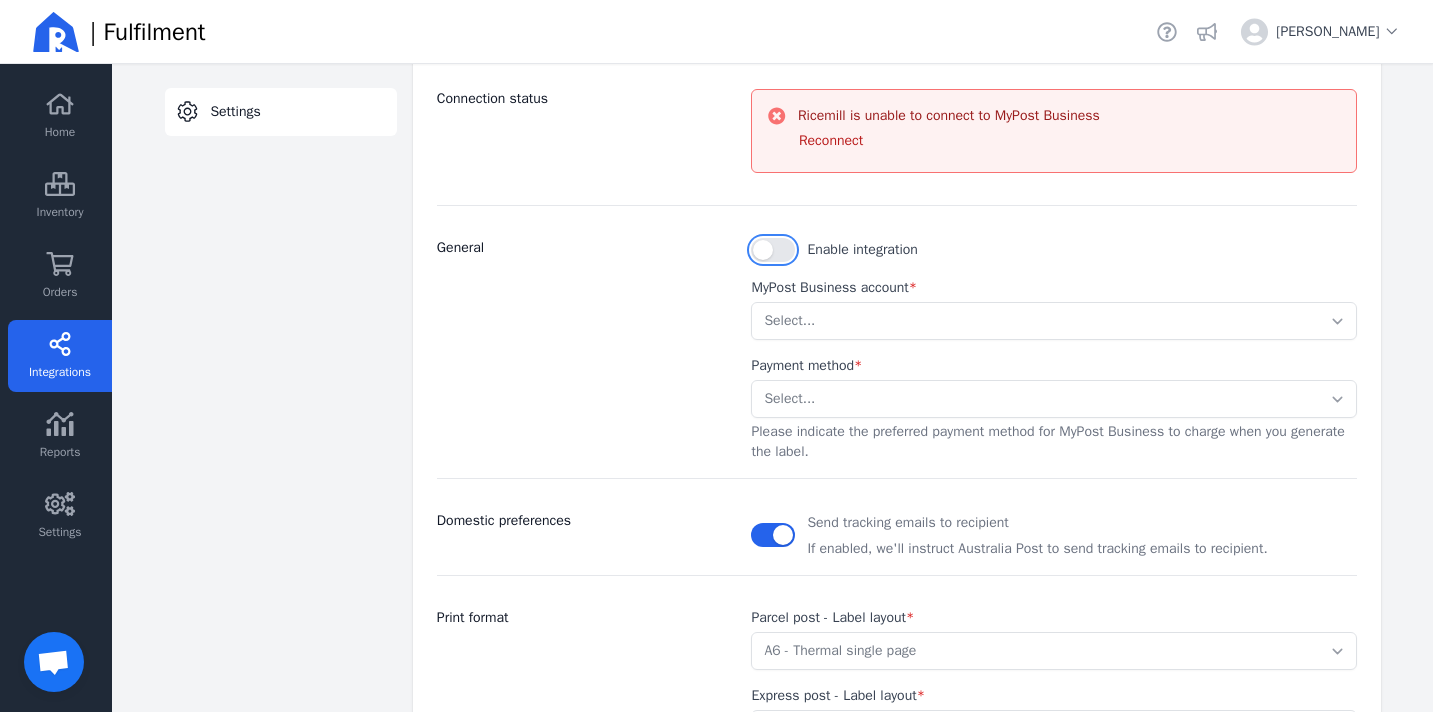 click at bounding box center [773, 250] 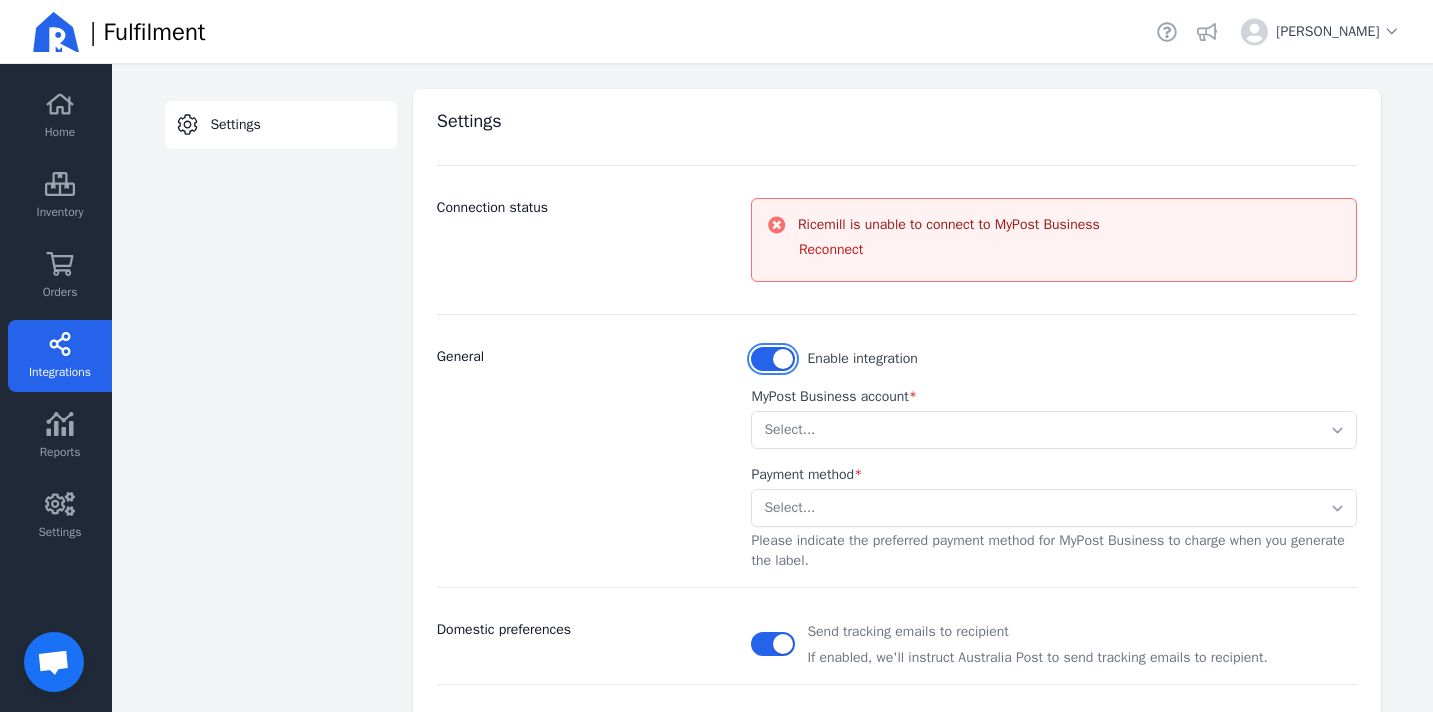 scroll, scrollTop: 0, scrollLeft: 0, axis: both 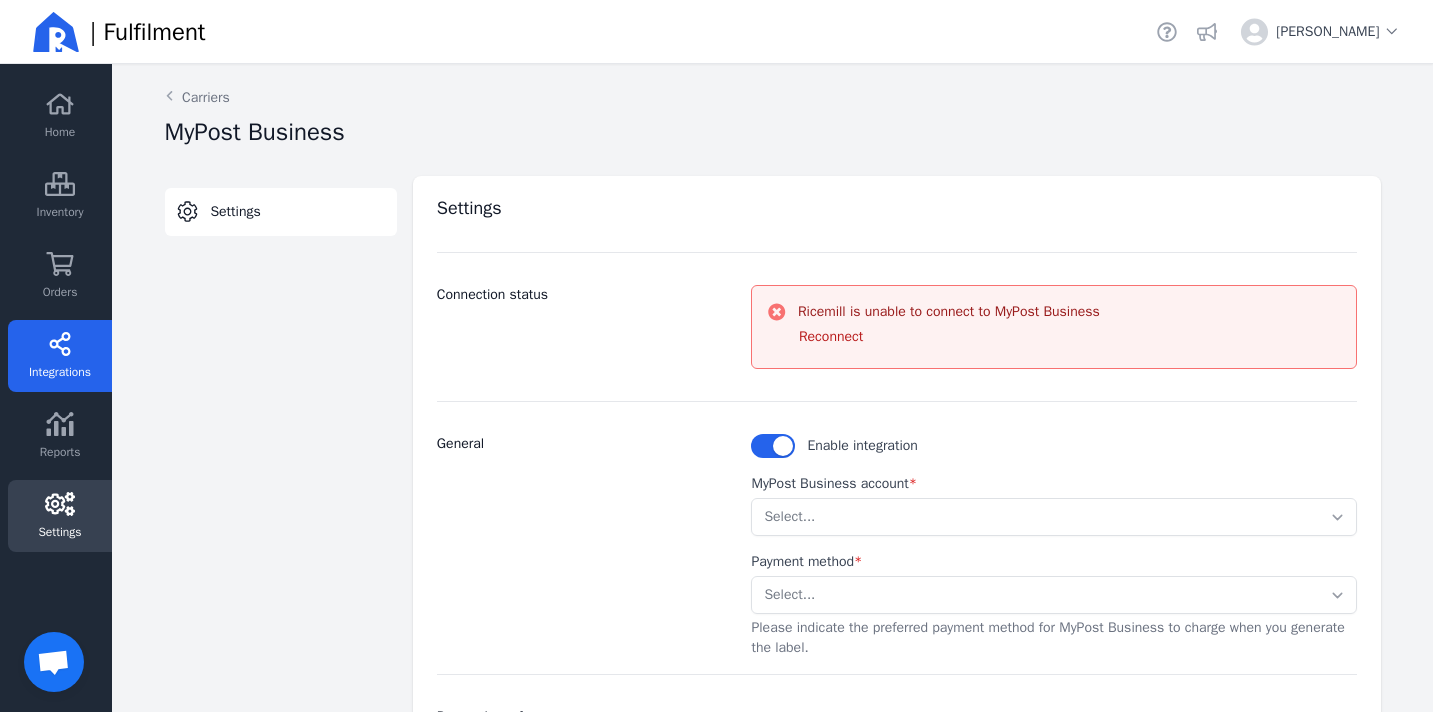 click on "Settings" 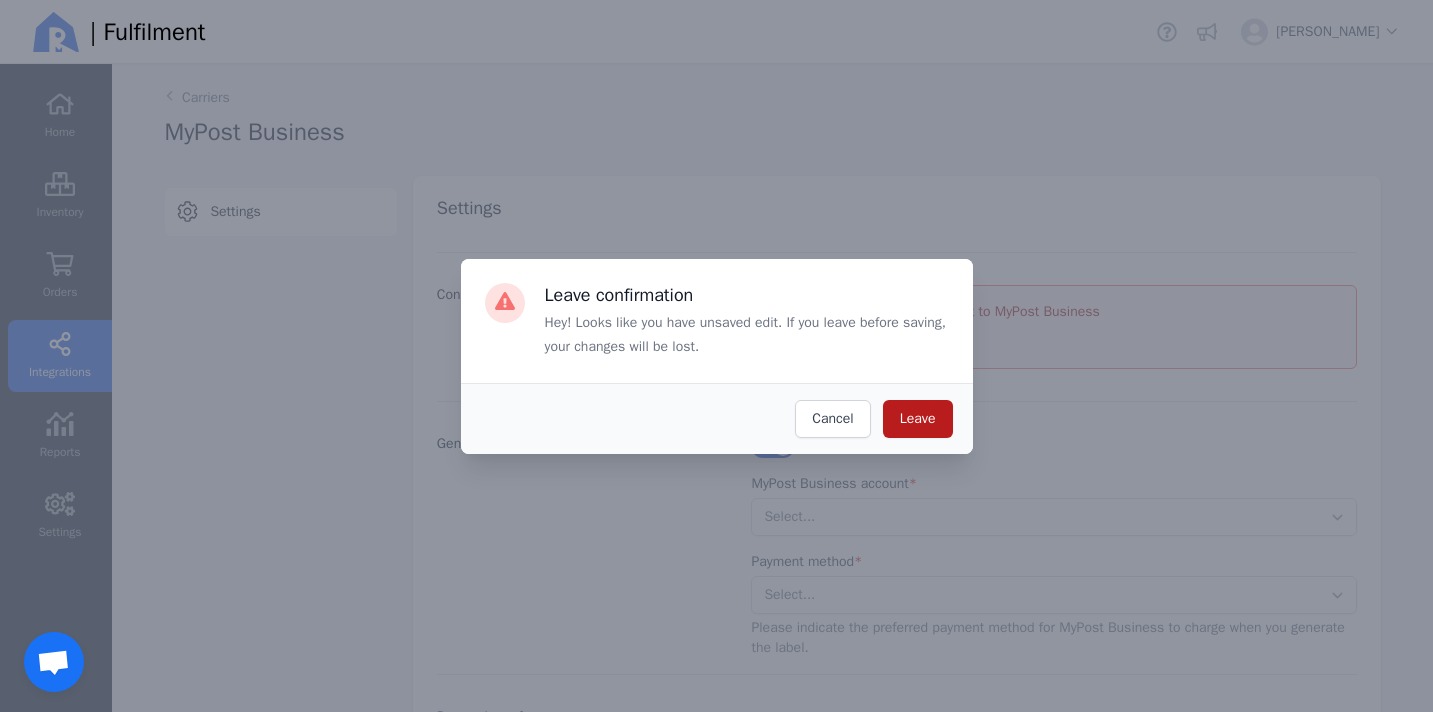 click on "Leave" at bounding box center (918, 419) 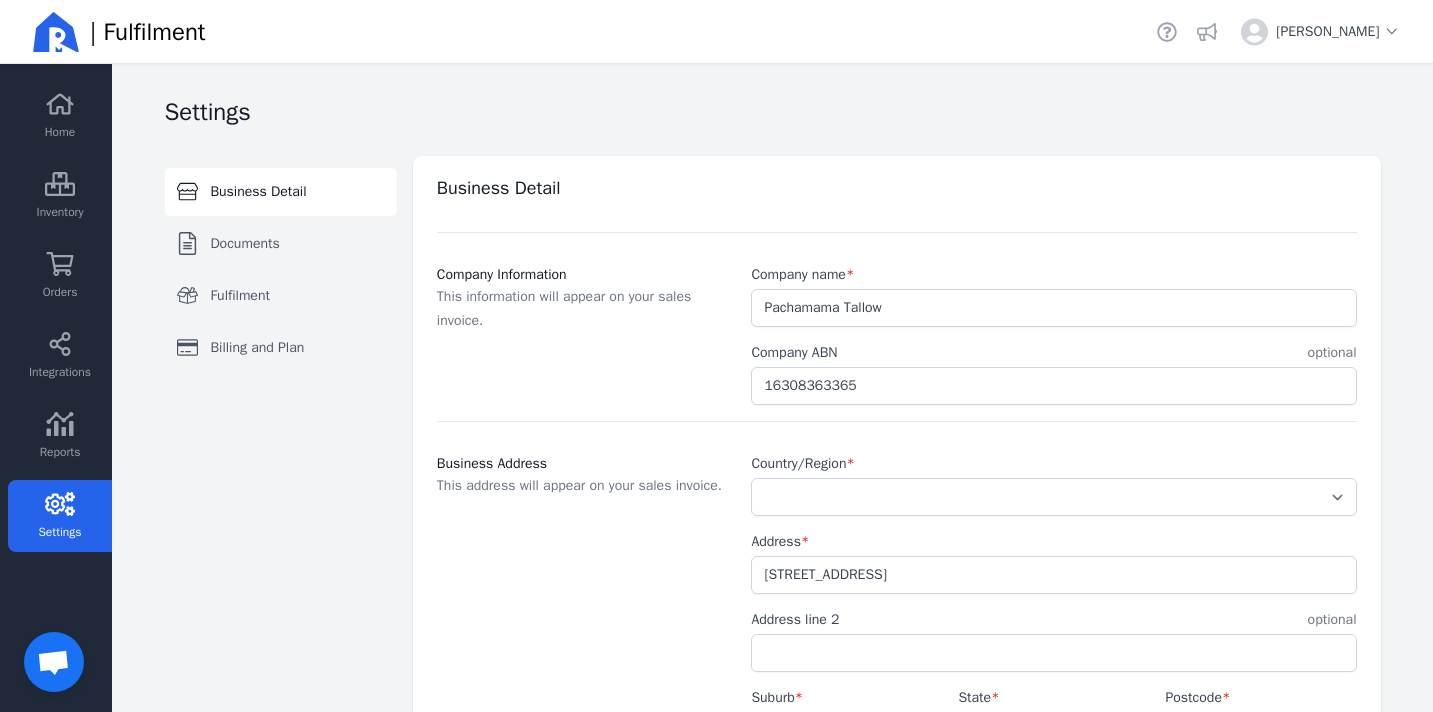 select on "AU" 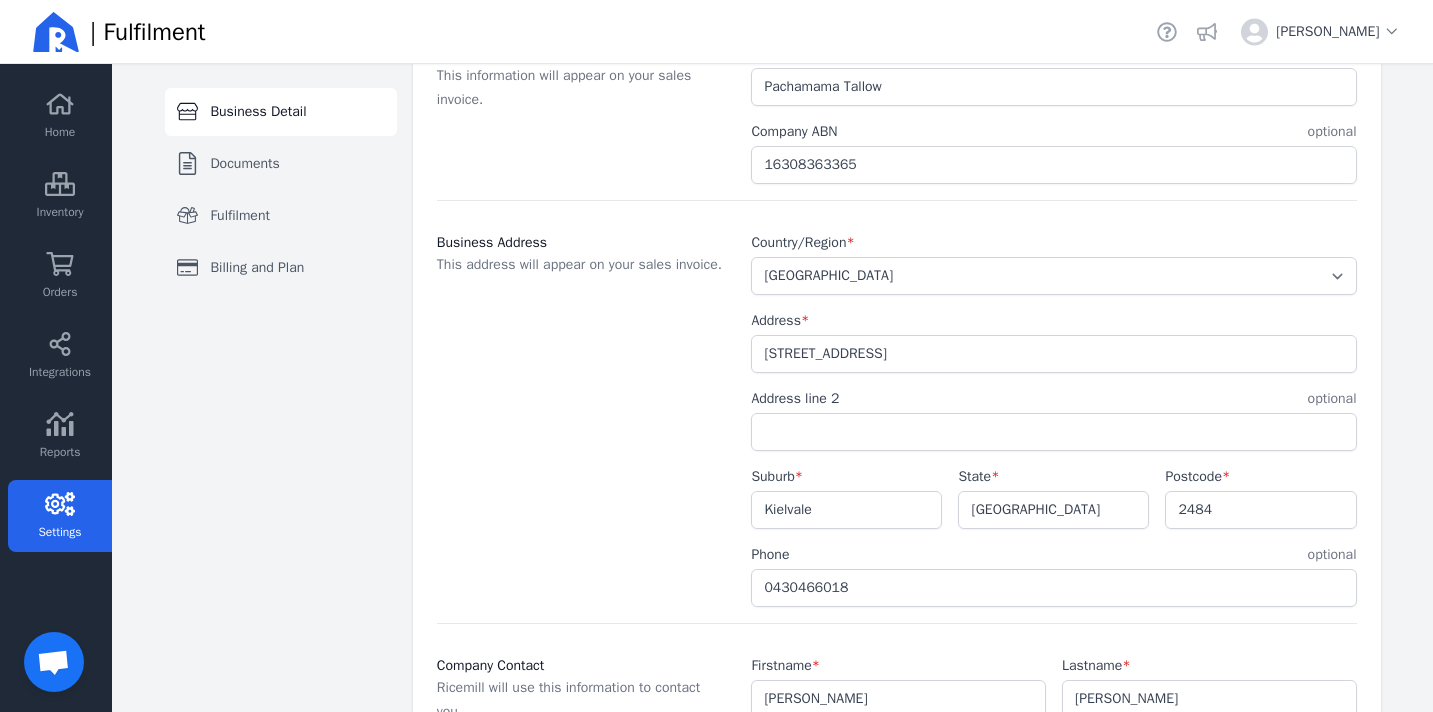 scroll, scrollTop: 416, scrollLeft: 0, axis: vertical 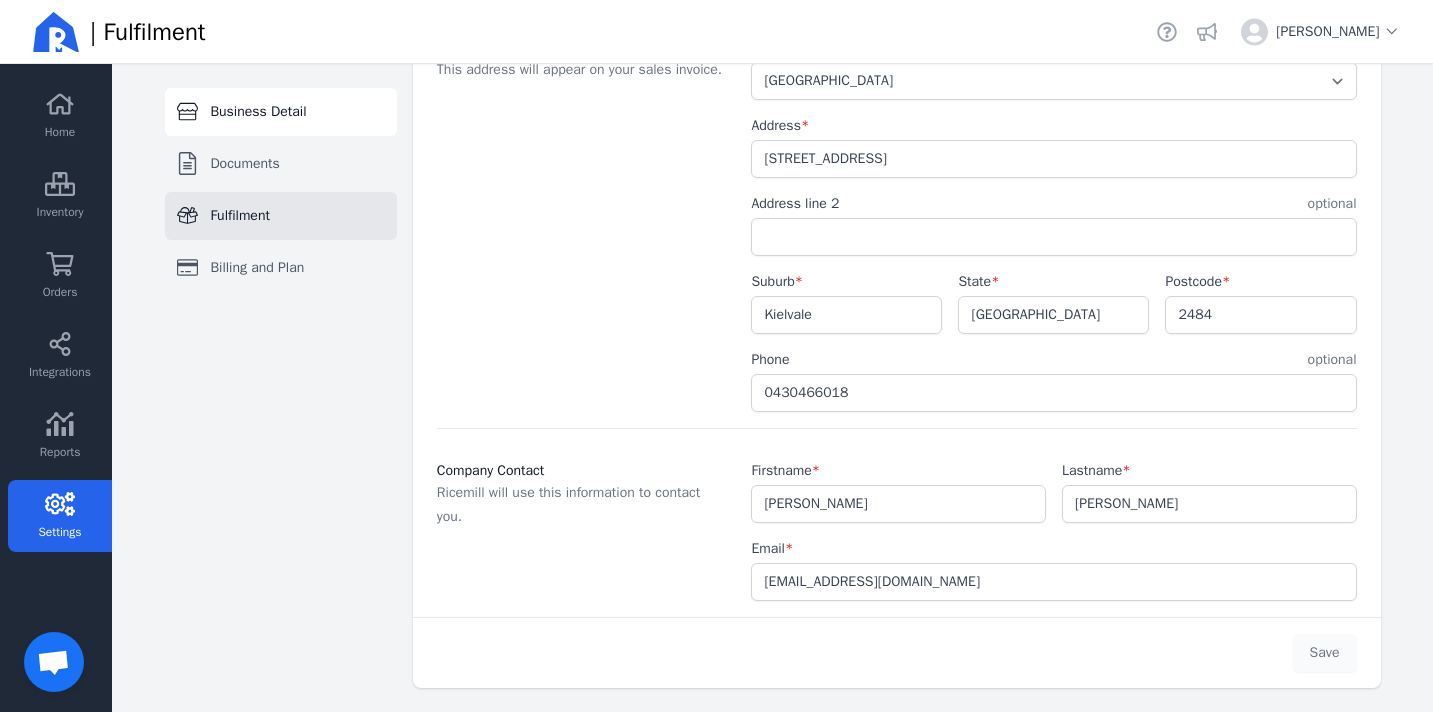click on "Fulfilment" 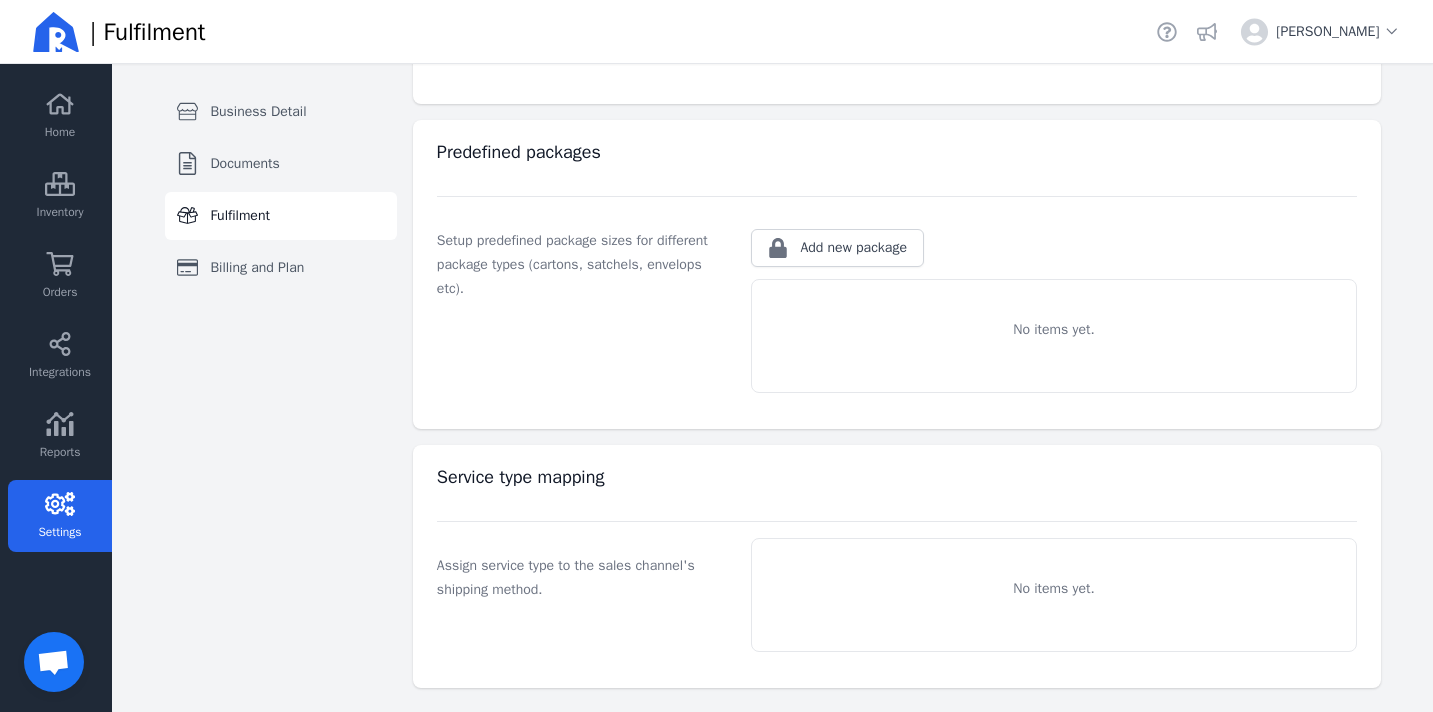 scroll, scrollTop: 305, scrollLeft: 0, axis: vertical 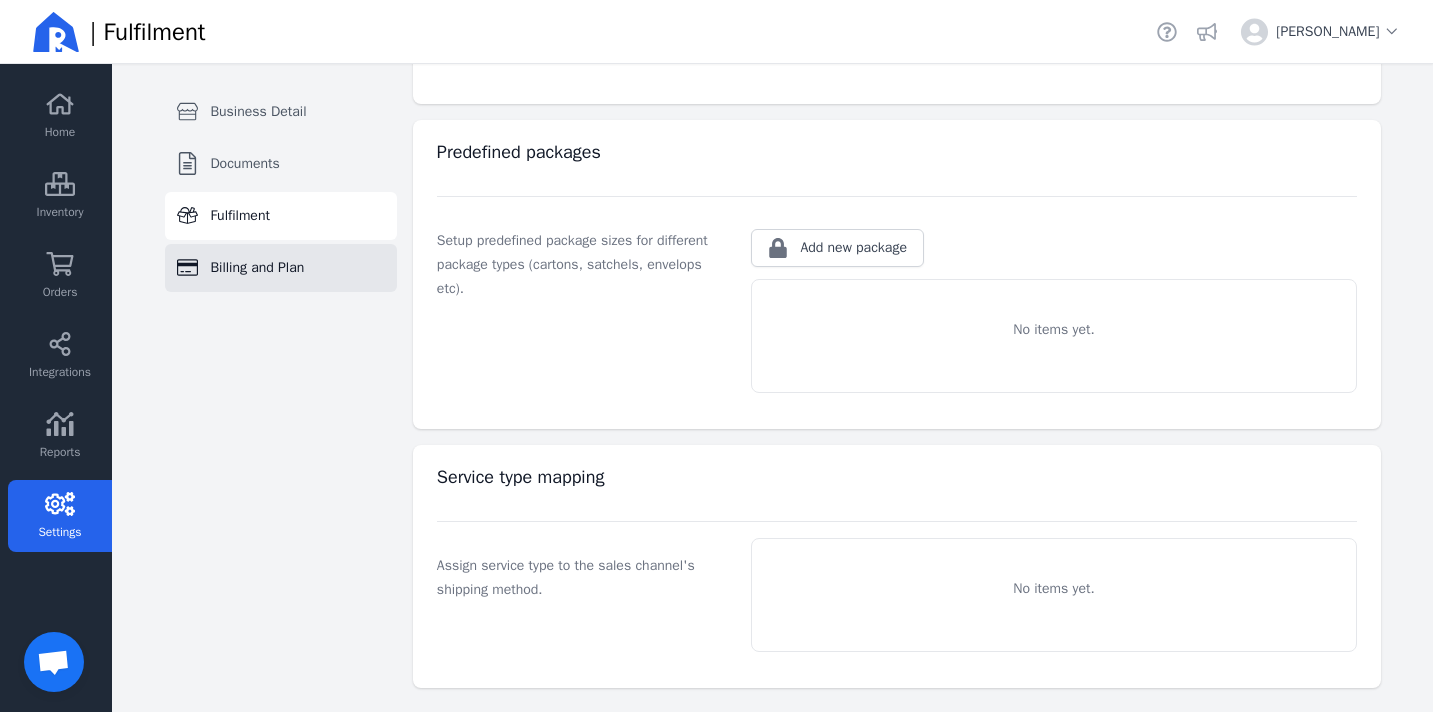 click on "Billing and Plan" at bounding box center [257, 268] 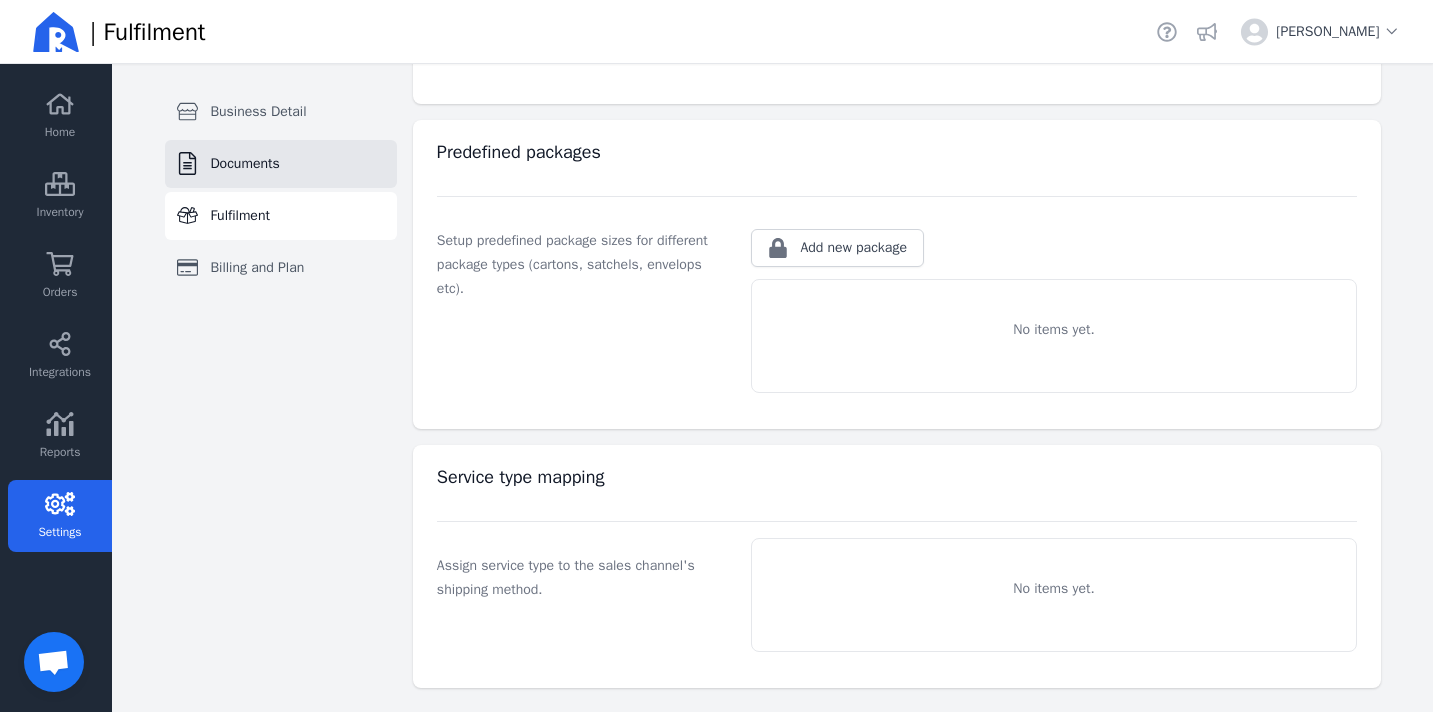 scroll, scrollTop: 0, scrollLeft: 0, axis: both 